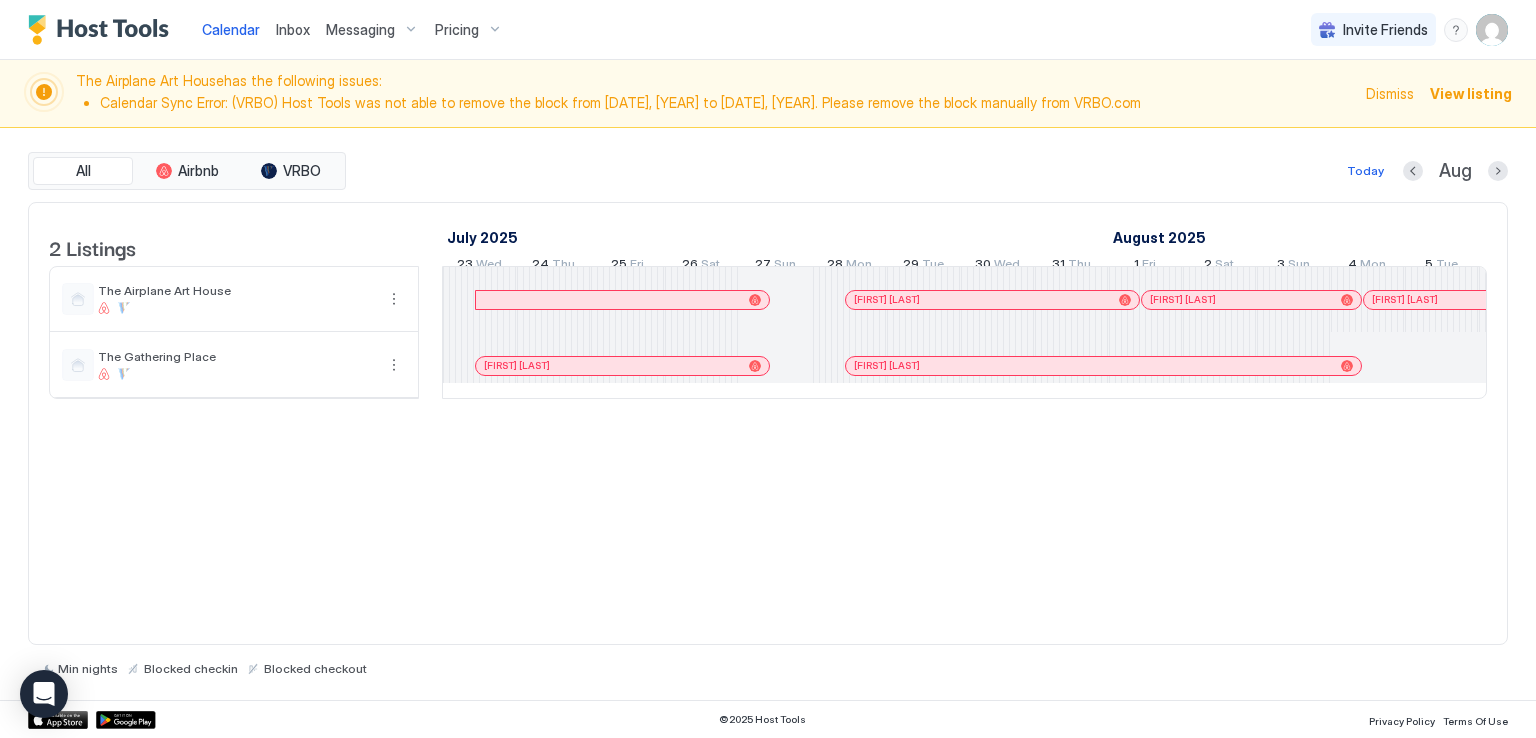 scroll, scrollTop: 0, scrollLeft: 0, axis: both 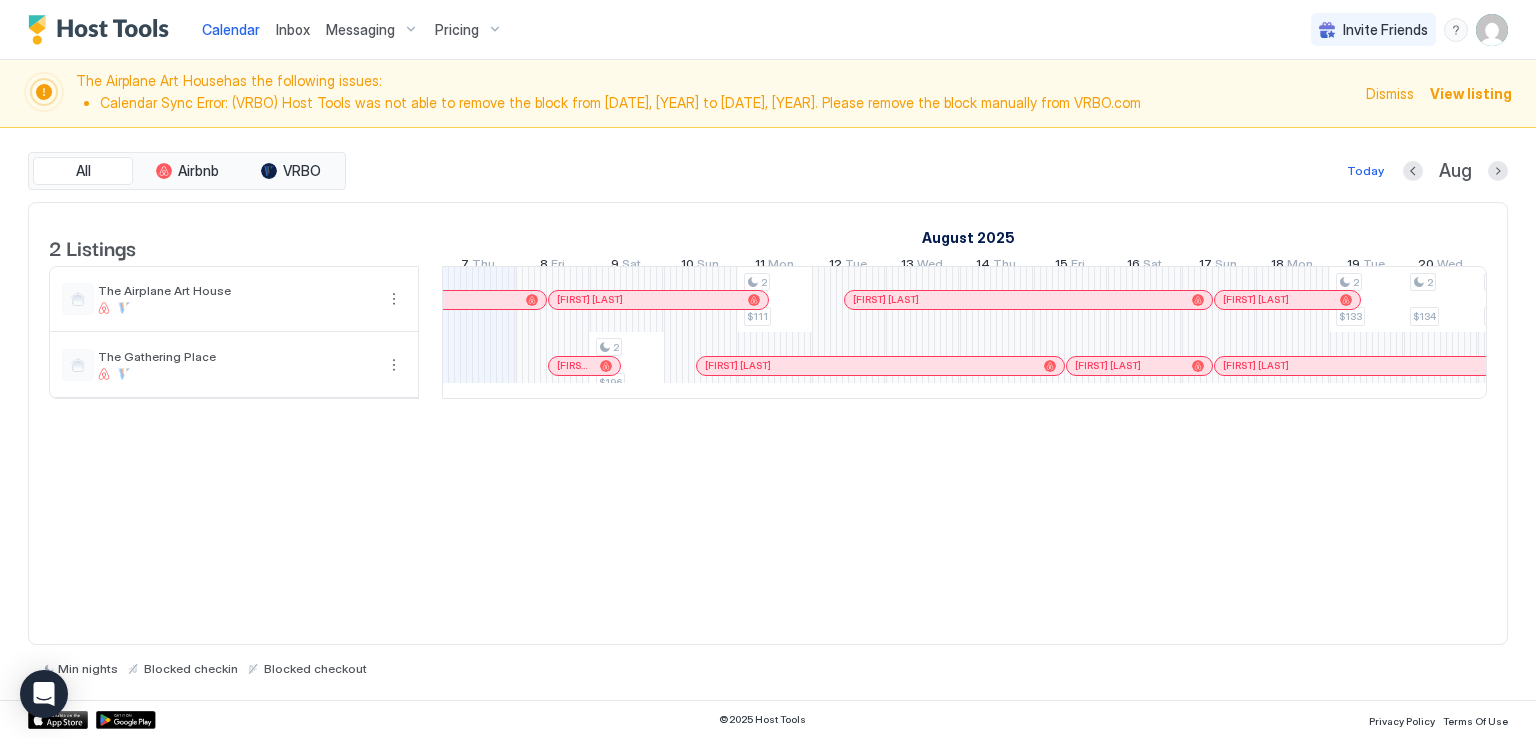 click on "All Airbnb VRBO Today Aug 2 Listings July 2025 August 2025 September 2025 23   Wed 24   Thu 25   Fri 26   Sat 27   Sun 28   Mon 29   Tue 30   Wed 31   Thu 1   Fri 2   Sat 3   Sun 4   Mon 5   Tue 6   Wed 7   Thu 8   Fri 9   Sat 10   Sun 11   Mon 12   Tue 13   Wed 14   Thu 15   Fri 16   Sat 17   Sun 18   Mon 19   Tue 20   Wed 21   Thu 22   Fri 23   Sat 24   Sun 25   Mon 26   Tue 27   Wed 28   Thu 29   Fri 30   Sat 31   Sun 1   Mon 2   Tue 3   Wed 4   Thu 5   Fri 6   Sat 7   Sun 8   Mon 9   Tue 10   Wed 11   Thu 12   Fri 13   Sat 14   Sun The Airplane Art House The Gathering Place 2 [PRICE] 2 [PRICE] 2 [PRICE] 2 [PRICE] 2 [PRICE] 3 [PRICE] 3 [PRICE] 3 [PRICE] 3 [PRICE] 2 [PRICE] 2 [PRICE] 2 [PRICE] 2 [PRICE] 2 [PRICE] 2 [PRICE] 2 [PRICE] 2 [PRICE] 2 [PRICE] 3 [PRICE] 3 [PRICE] 3 [PRICE] 3 [PRICE] 2 [PRICE] 2 [PRICE] 2 [PRICE] 2 [PRICE] 2 [PRICE] 2 [PRICE] 2 [PRICE] 2 [PRICE] 3 [PRICE] 4 [PRICE] 4 [PRICE] 4 [PRICE] 3 [PRICE] 4 [PRICE] 3 [PRICE] 4 [PRICE] 3 [PRICE] 4 [PRICE] 3 [PRICE] 4 [PRICE] 3 [PRICE] 4 [PRICE] 4 [PRICE] 3 [PRICE] [PERSON] [PERSON] [PERSON]" at bounding box center [768, 414] 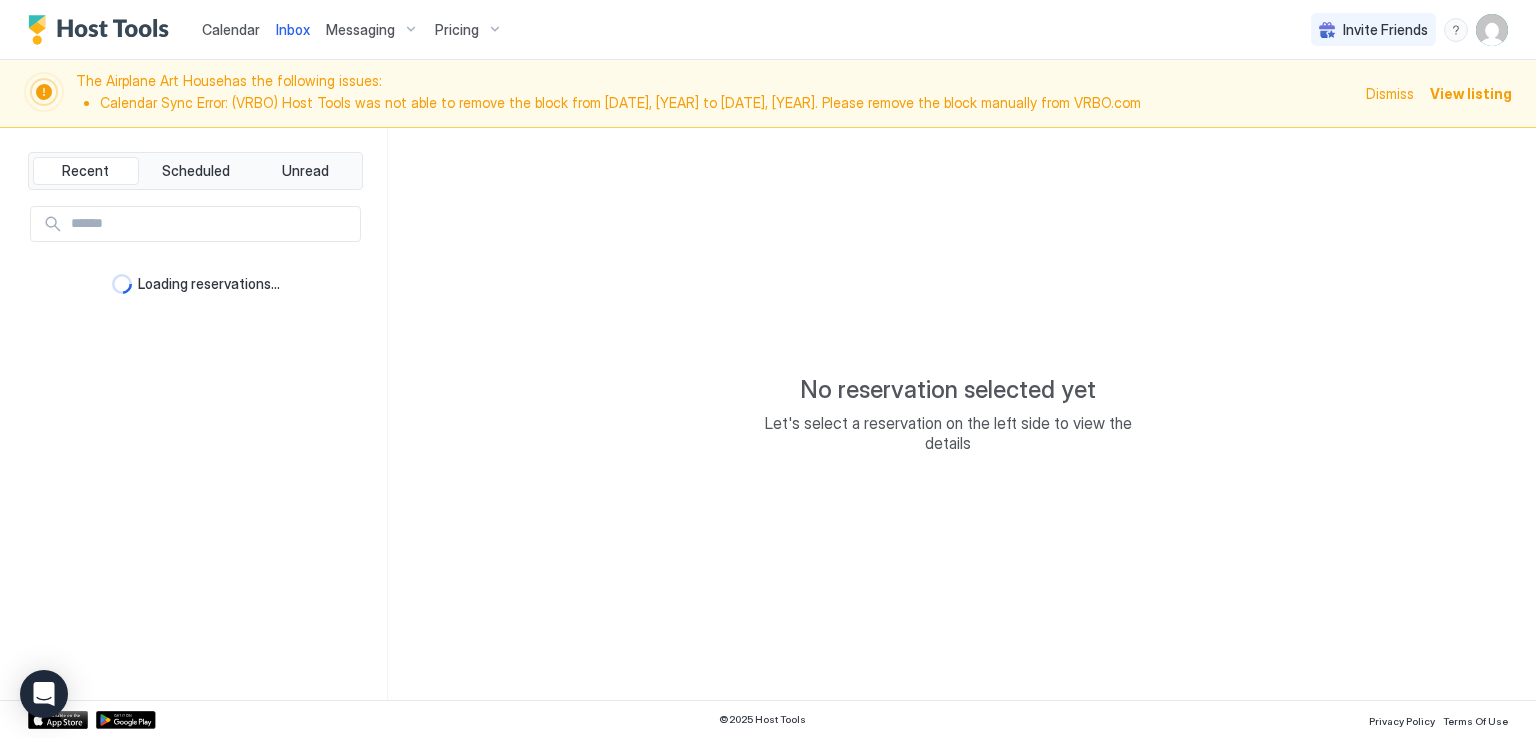click on "Calendar Inbox Messaging Pricing Invite Friends RM" at bounding box center (768, 30) 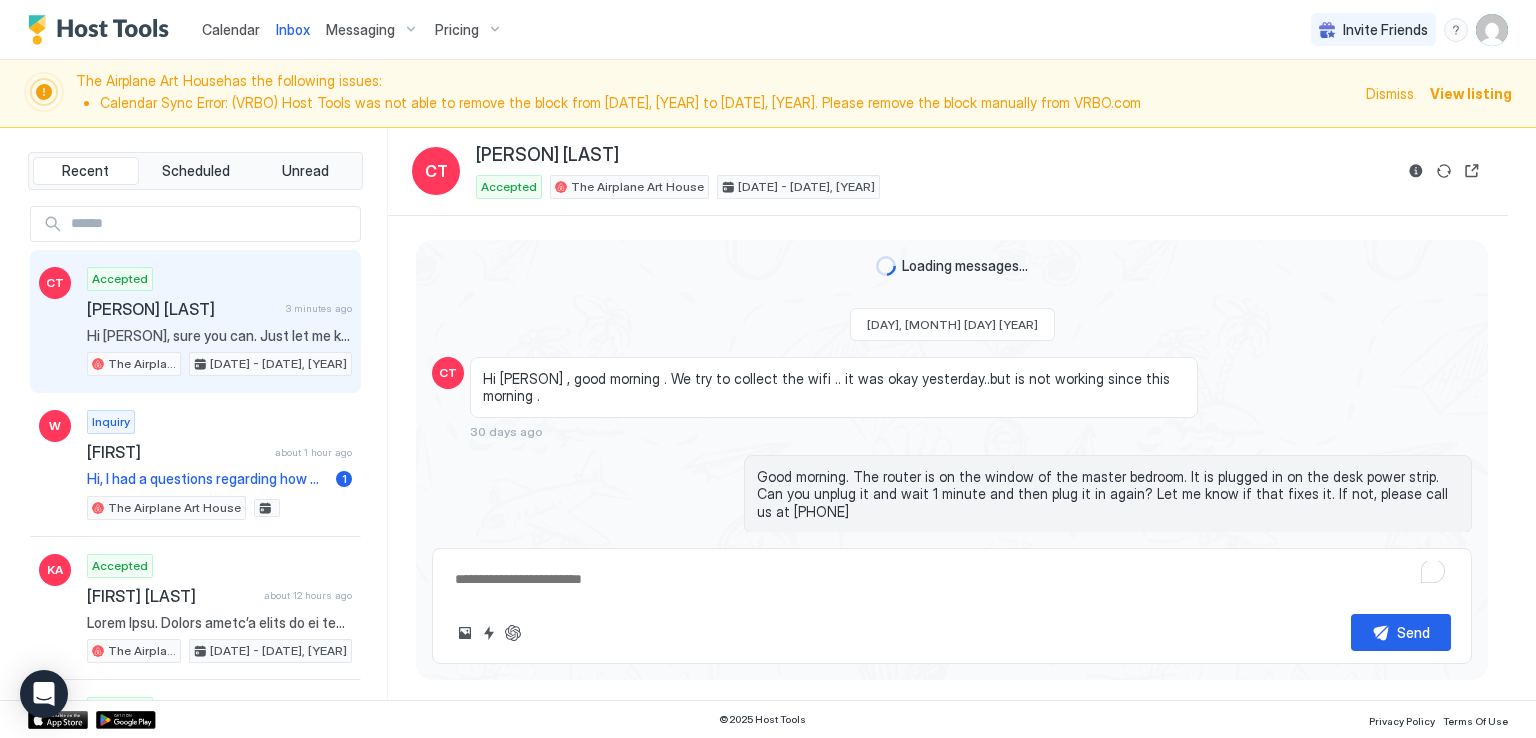 scroll, scrollTop: 1935, scrollLeft: 0, axis: vertical 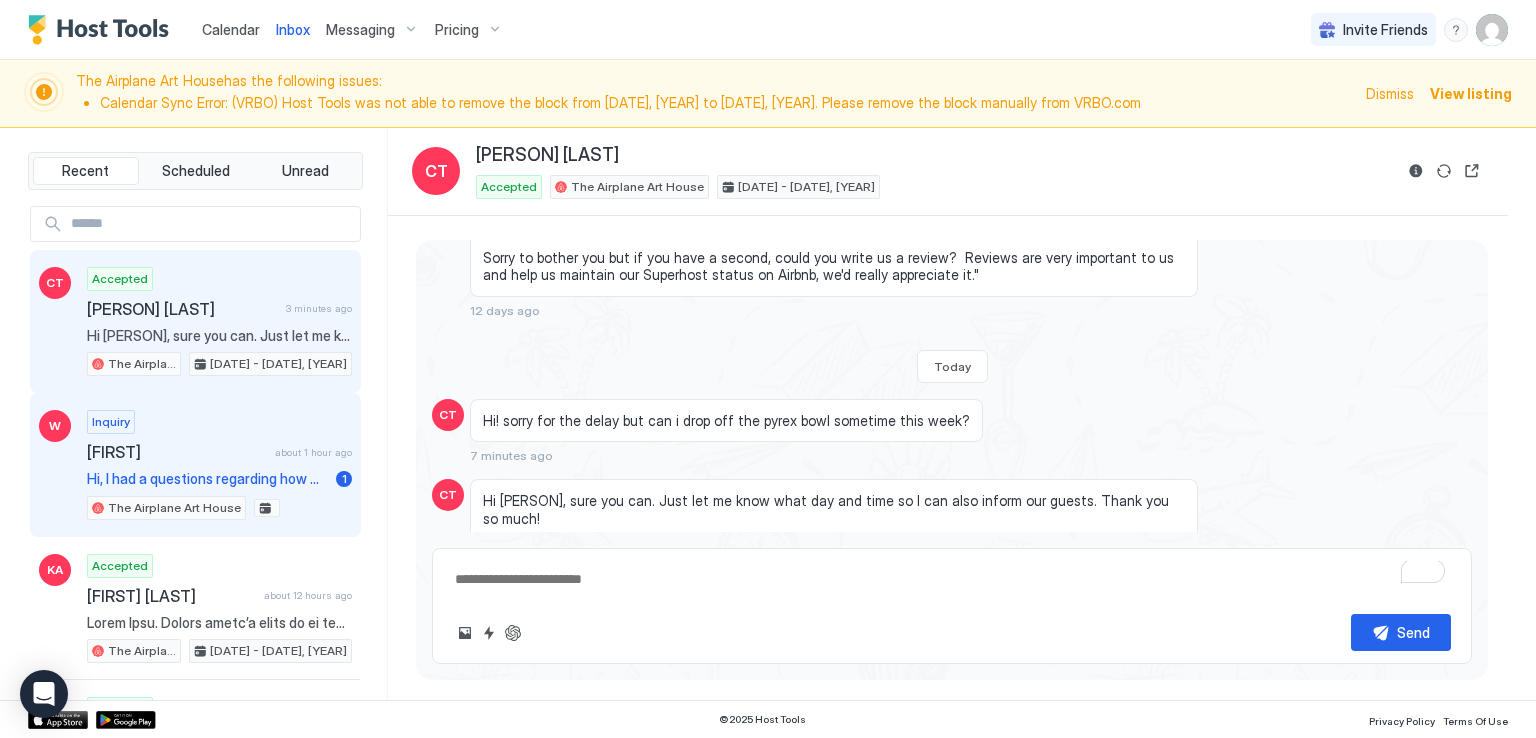 click on "Hi,
I had a questions regarding how much you charge for the pet fee? I was planning on staying in Dayton for a week and bring my 11 lb toy Aussie. I couldn’t see the pet fee and if you can please let me know if the charge is total stay or per night. Thank you and God bless." at bounding box center [207, 479] 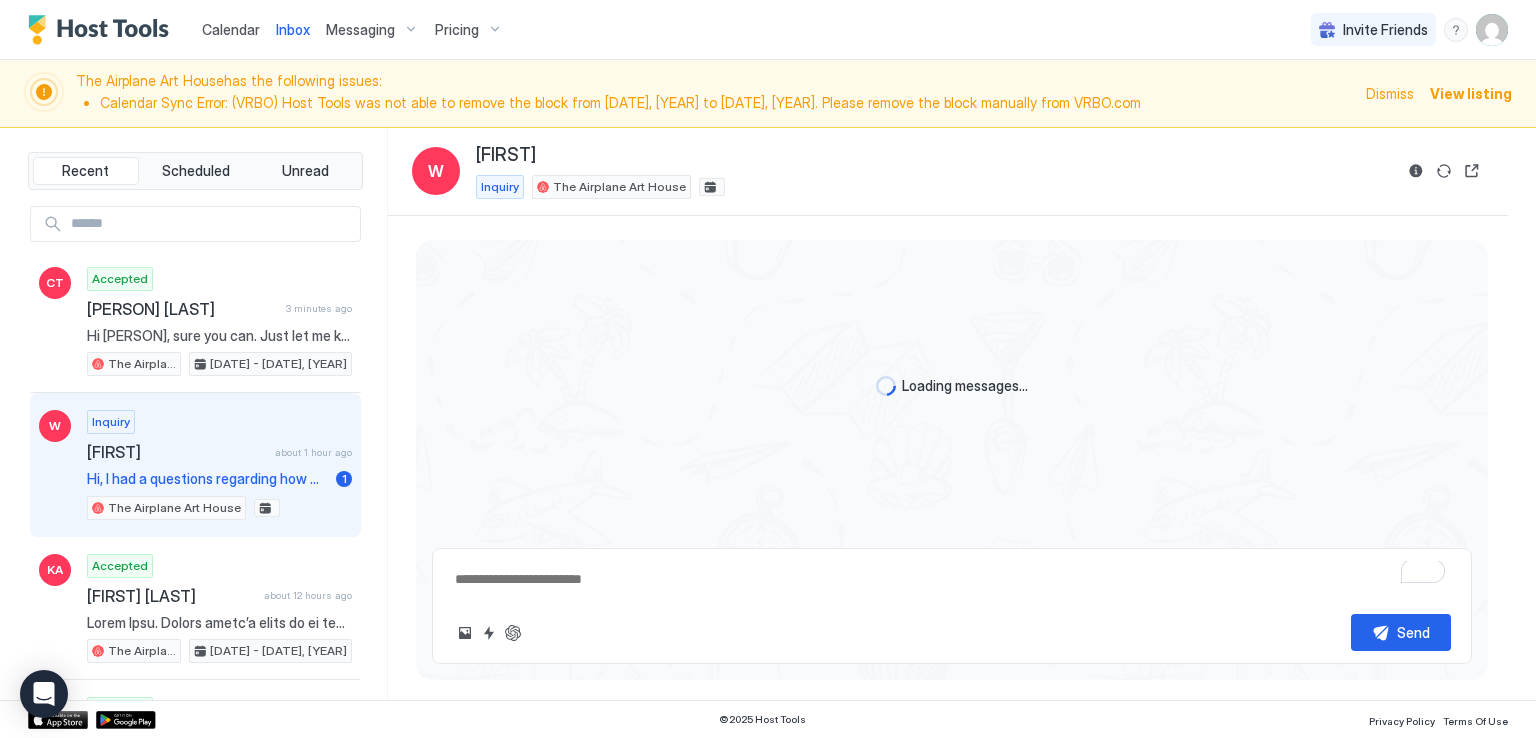 scroll, scrollTop: 0, scrollLeft: 0, axis: both 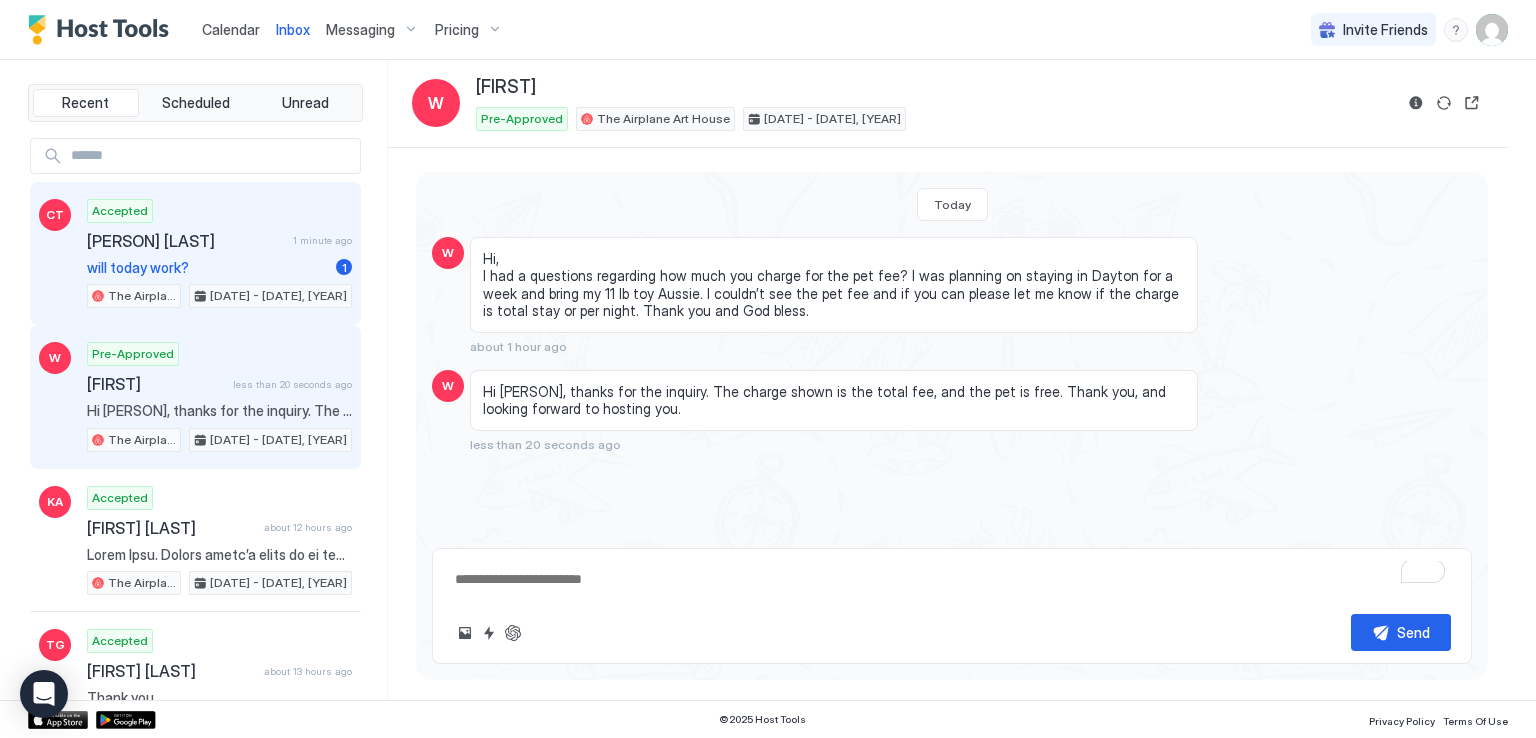 click on "[PERSON] [LAST]" at bounding box center [186, 241] 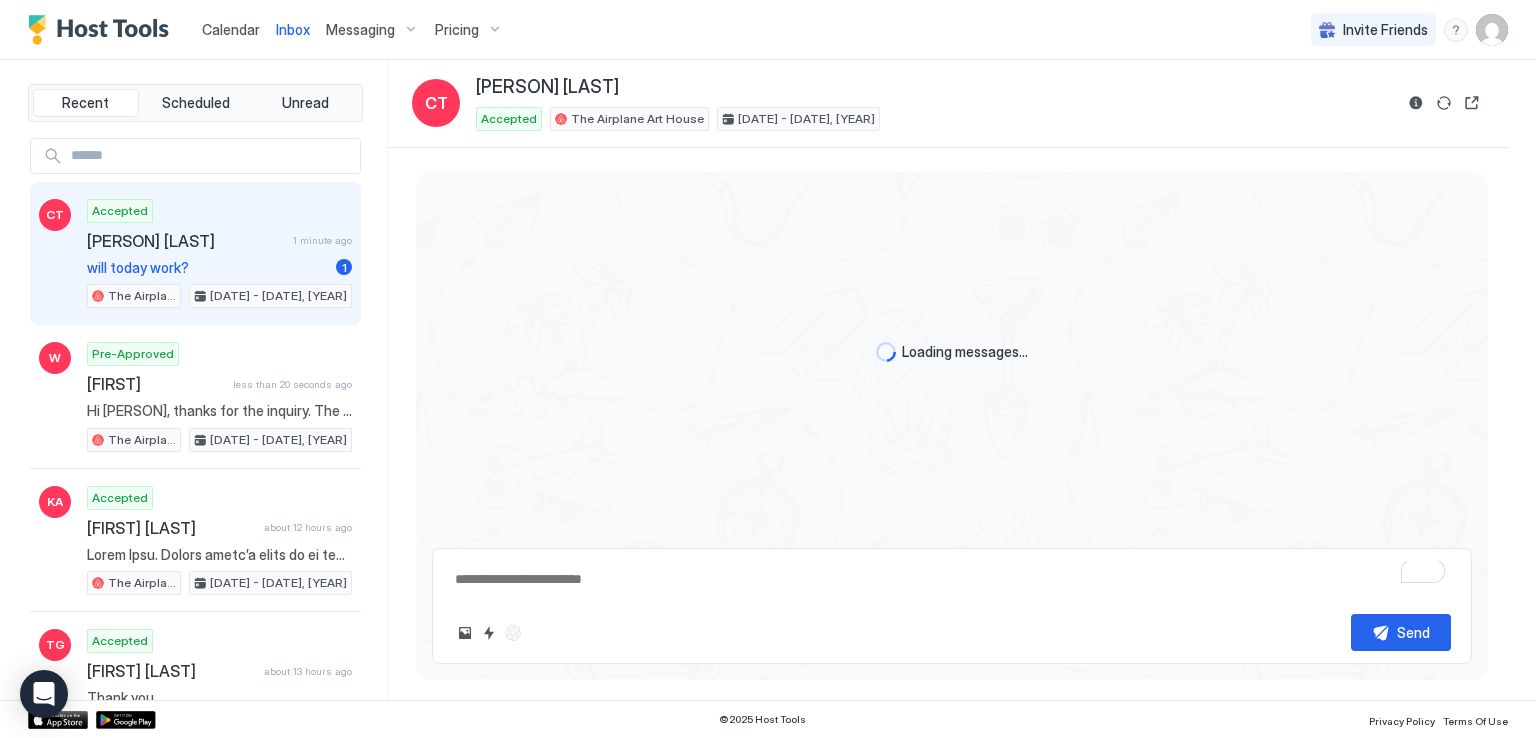 scroll, scrollTop: 1849, scrollLeft: 0, axis: vertical 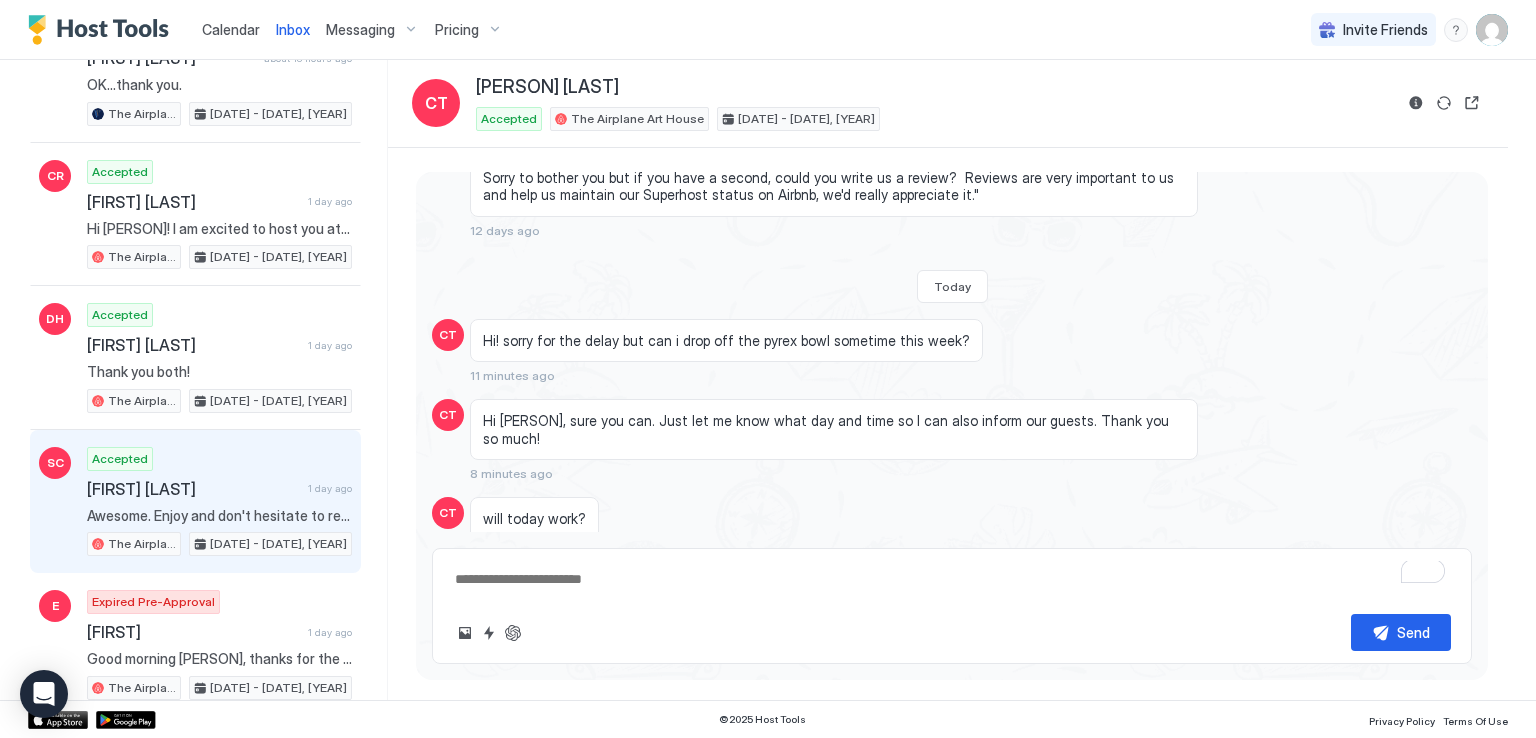 click on "Awesome. Enjoy and don't hesitate to reach out if you have any questions." at bounding box center (219, 516) 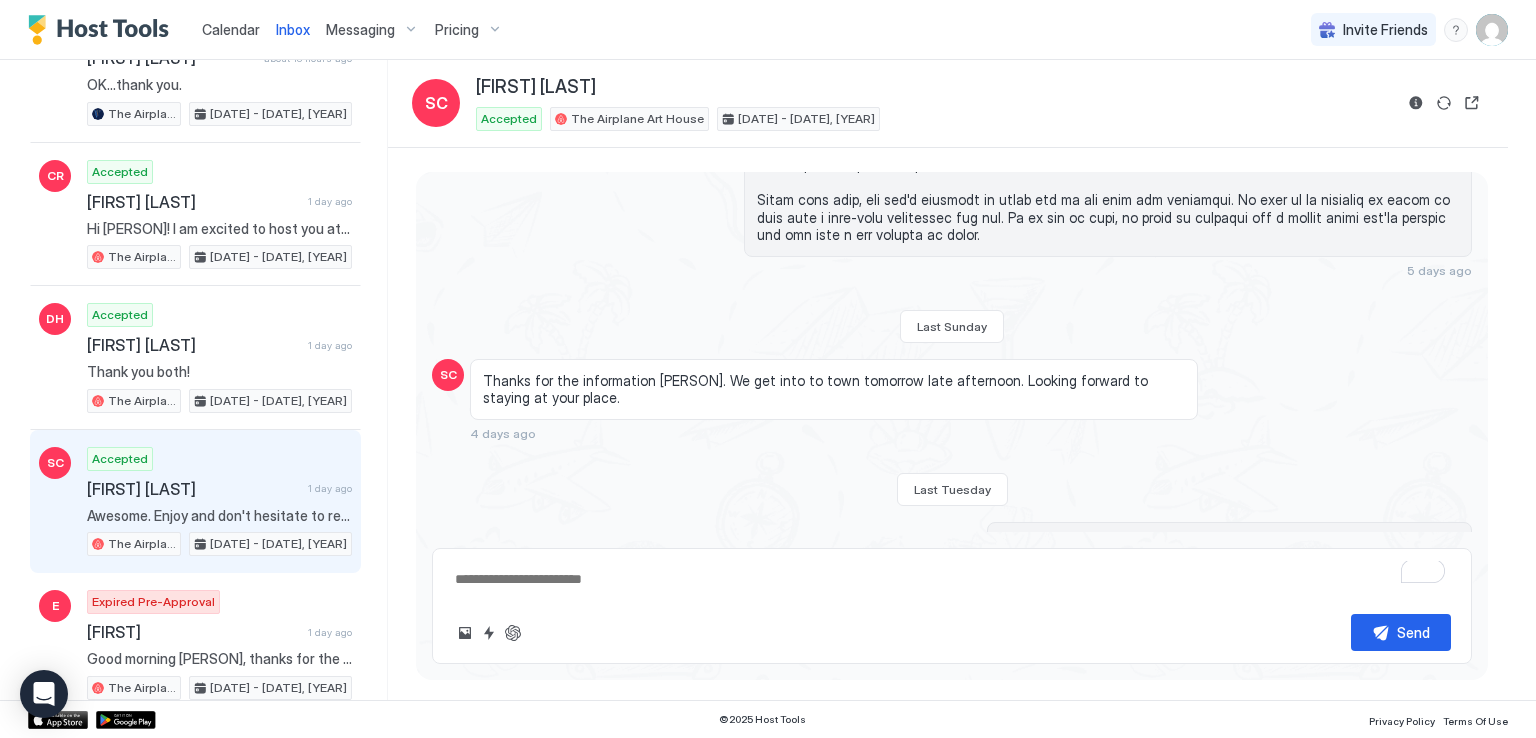 scroll, scrollTop: 1232, scrollLeft: 0, axis: vertical 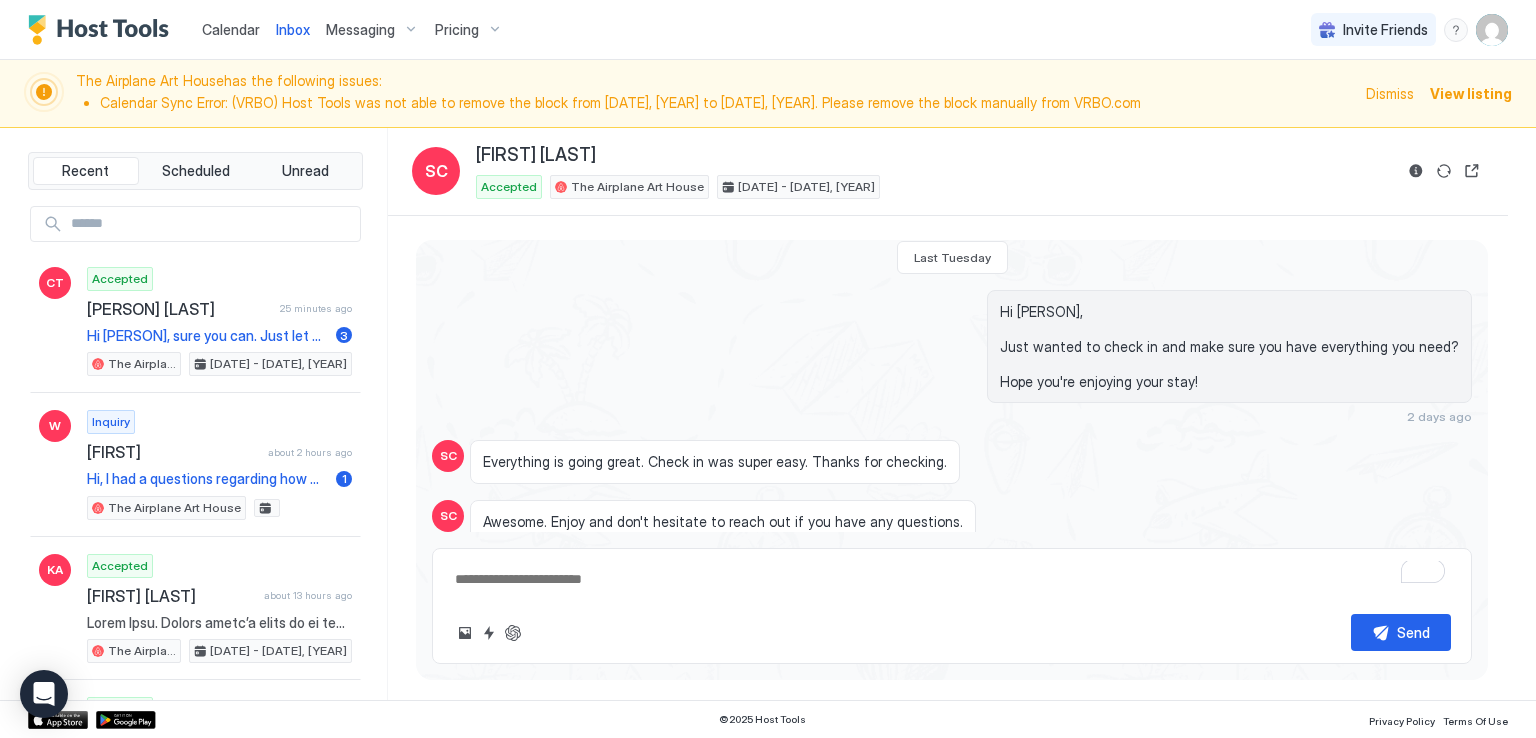 click on "Calendar Inbox Messaging Pricing Invite Friends RM" at bounding box center [768, 30] 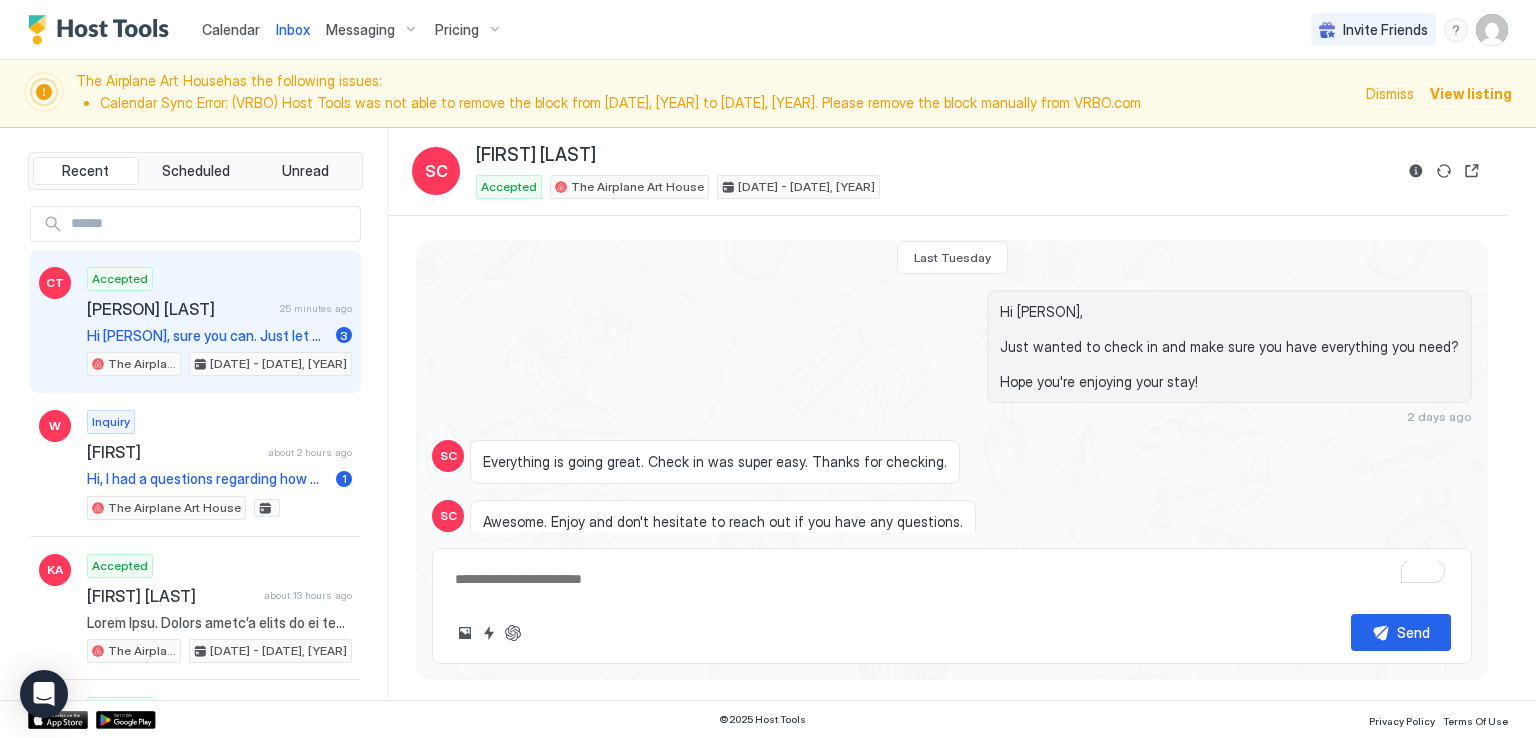 click on "Hi [PERSON], sure you can. Just let me know what day and time so I can also inform our guests. Thank you so much!" at bounding box center (207, 336) 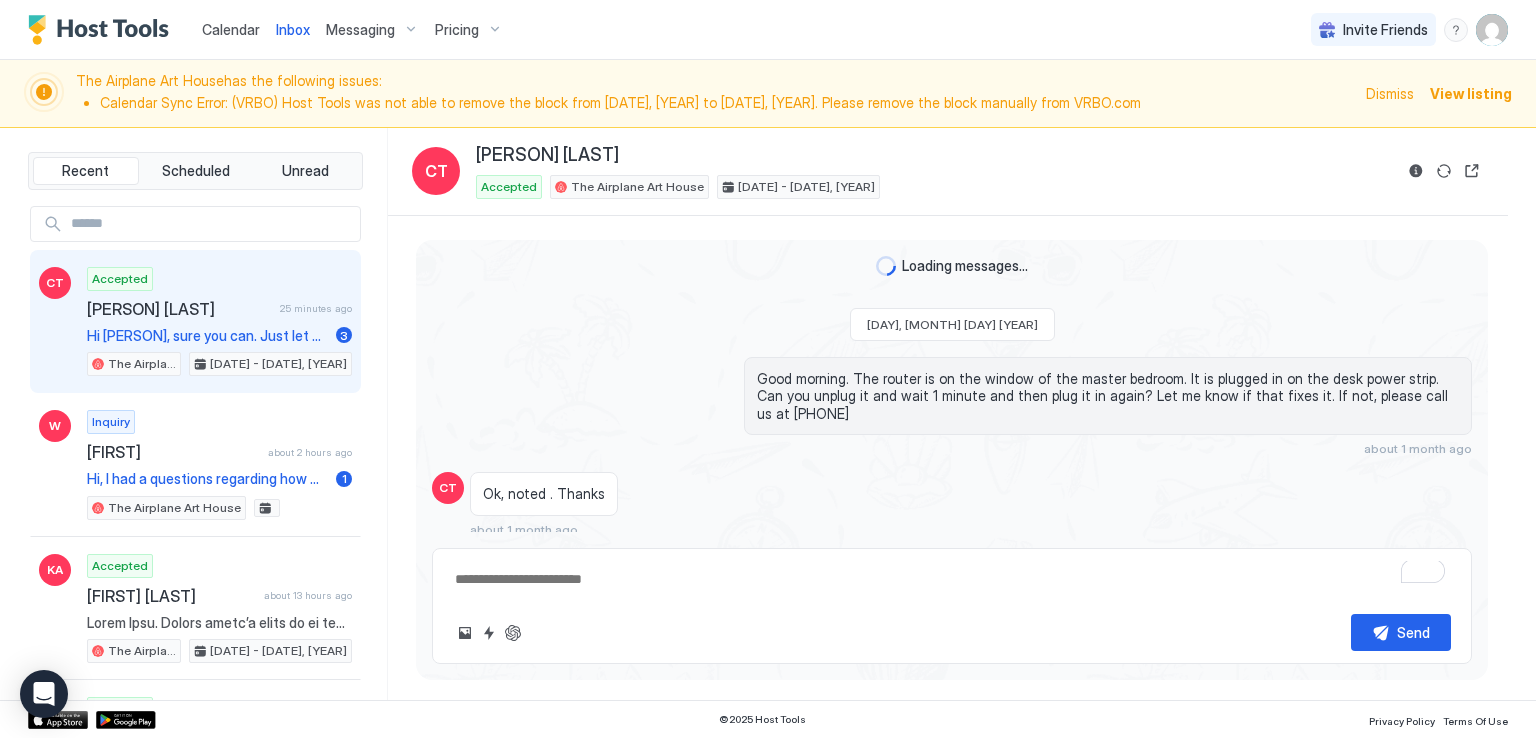 scroll, scrollTop: 1938, scrollLeft: 0, axis: vertical 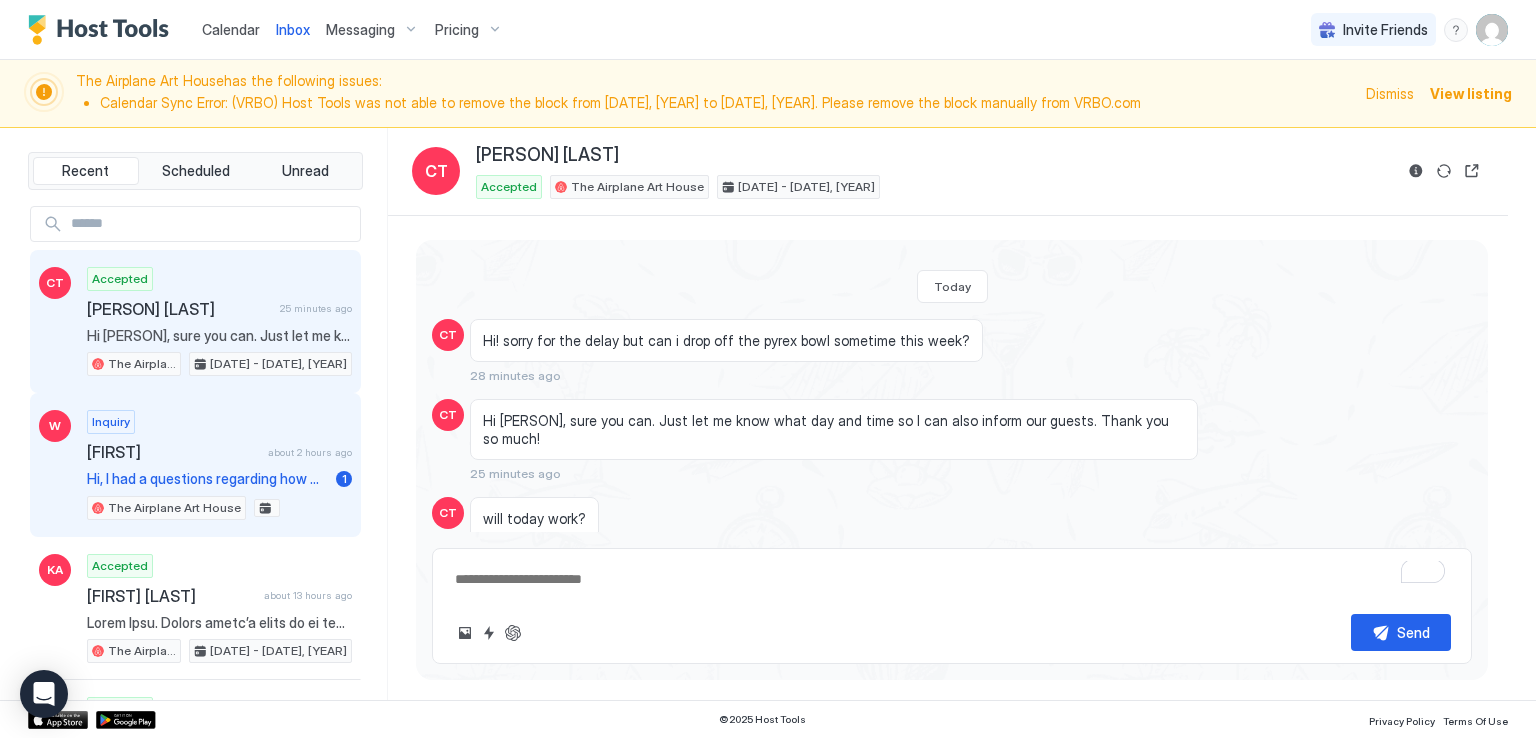 click on "Inquiry [PERSON] about [TIME] Hi,
I had a questions regarding how much you charge for the pet fee? I was planning on staying in Dayton for a week and bring my 11 lb toy Aussie. I couldn’t see the pet fee and if you can please let me know if the charge is total stay or per night. Thank you and God bless. 1 The Airplane Art House" at bounding box center (219, 465) 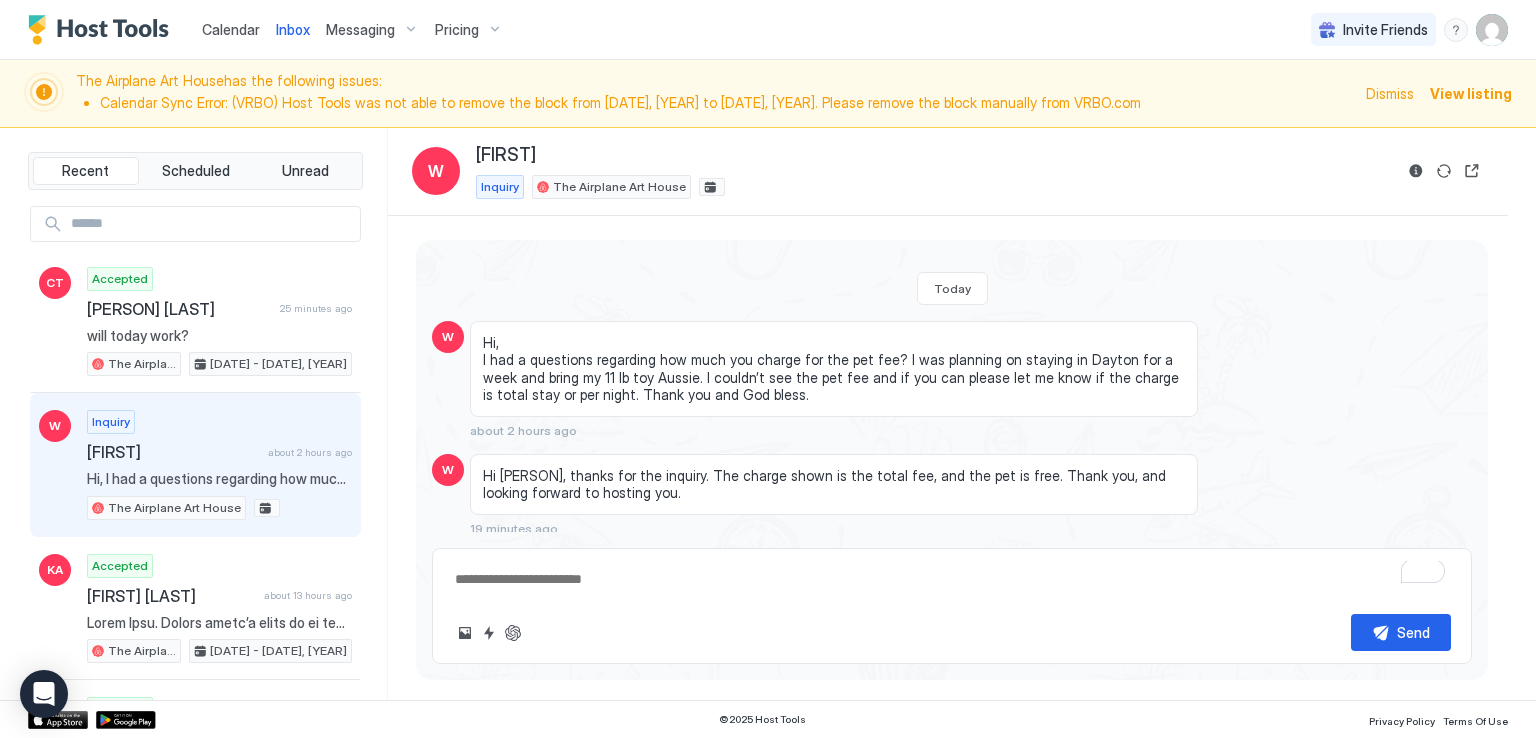 scroll, scrollTop: 0, scrollLeft: 0, axis: both 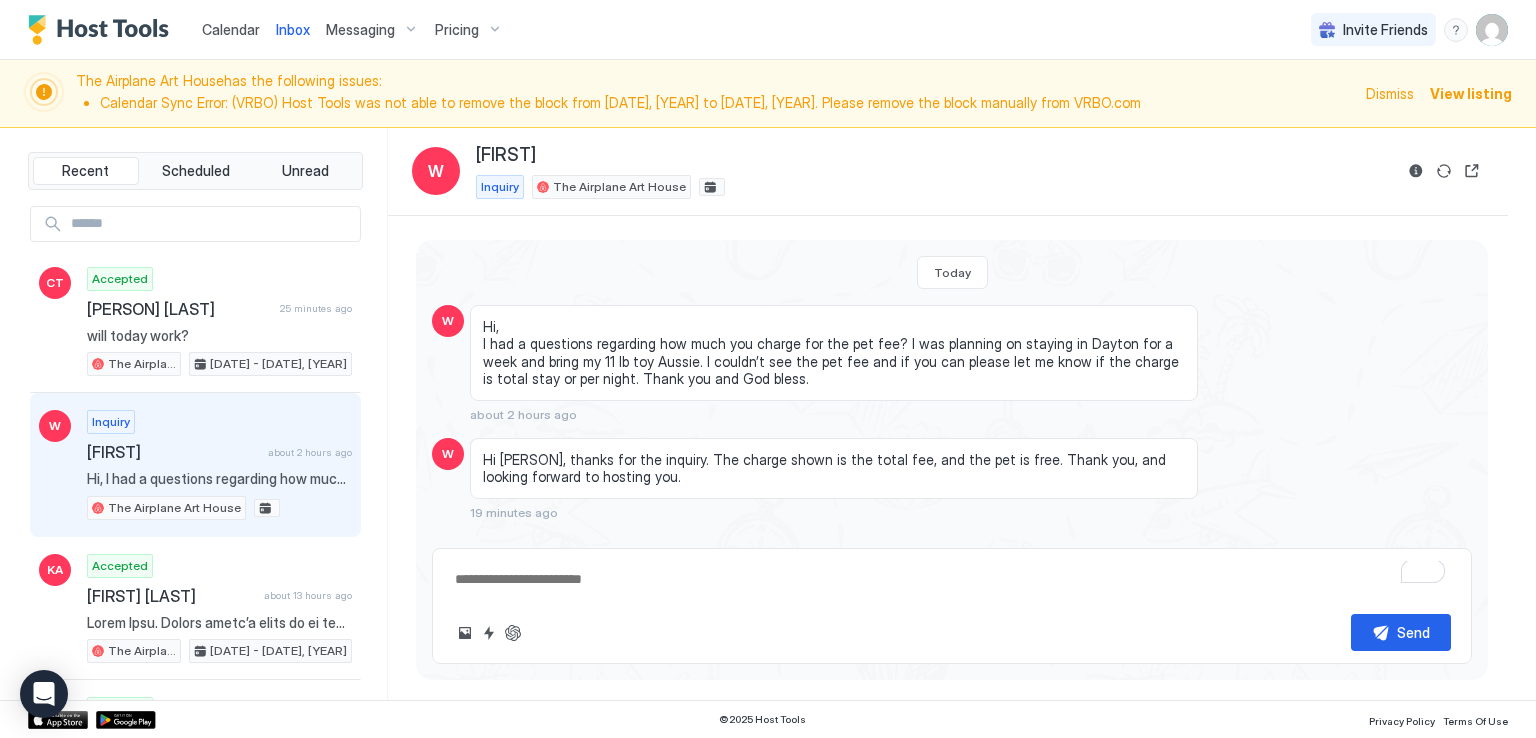 click at bounding box center [952, 579] 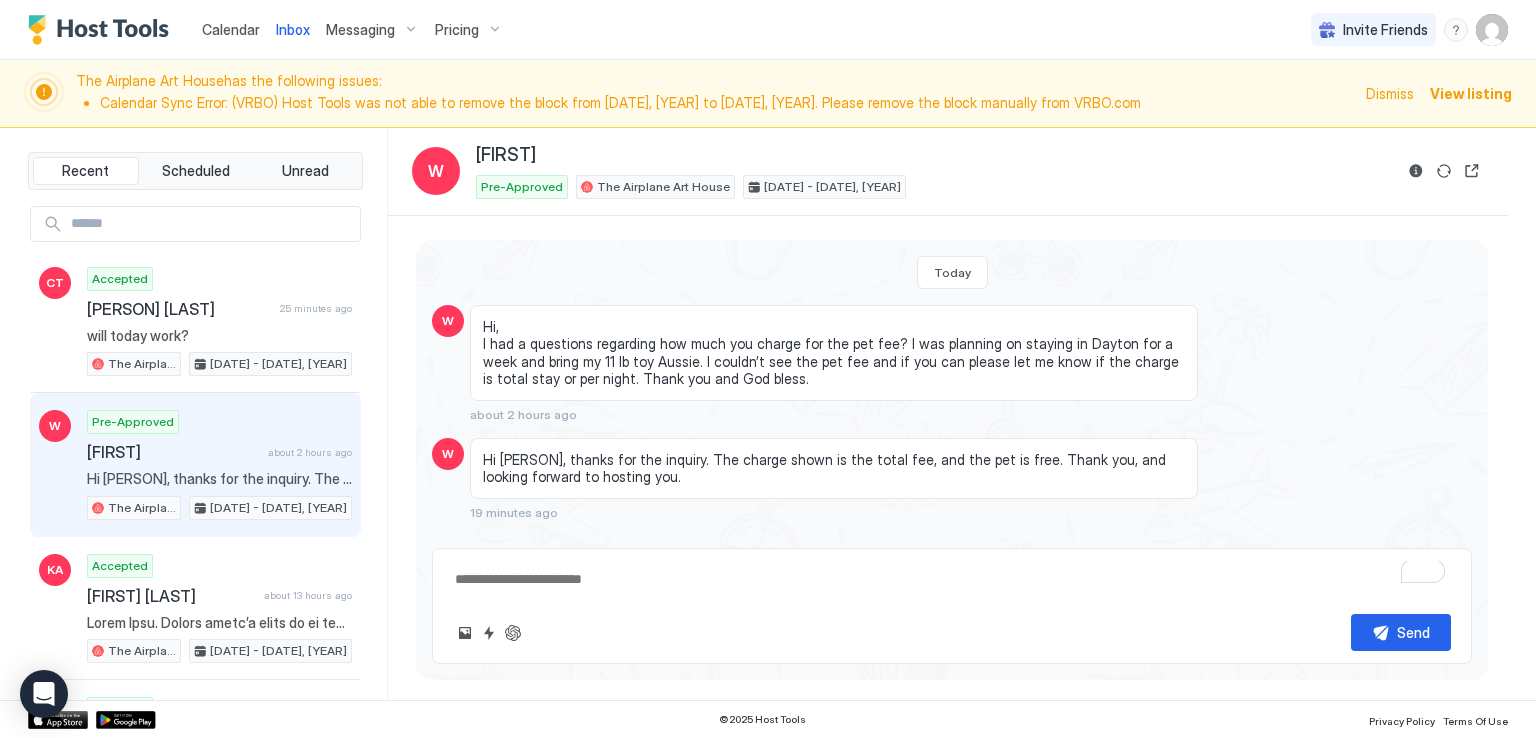 click at bounding box center [952, 579] 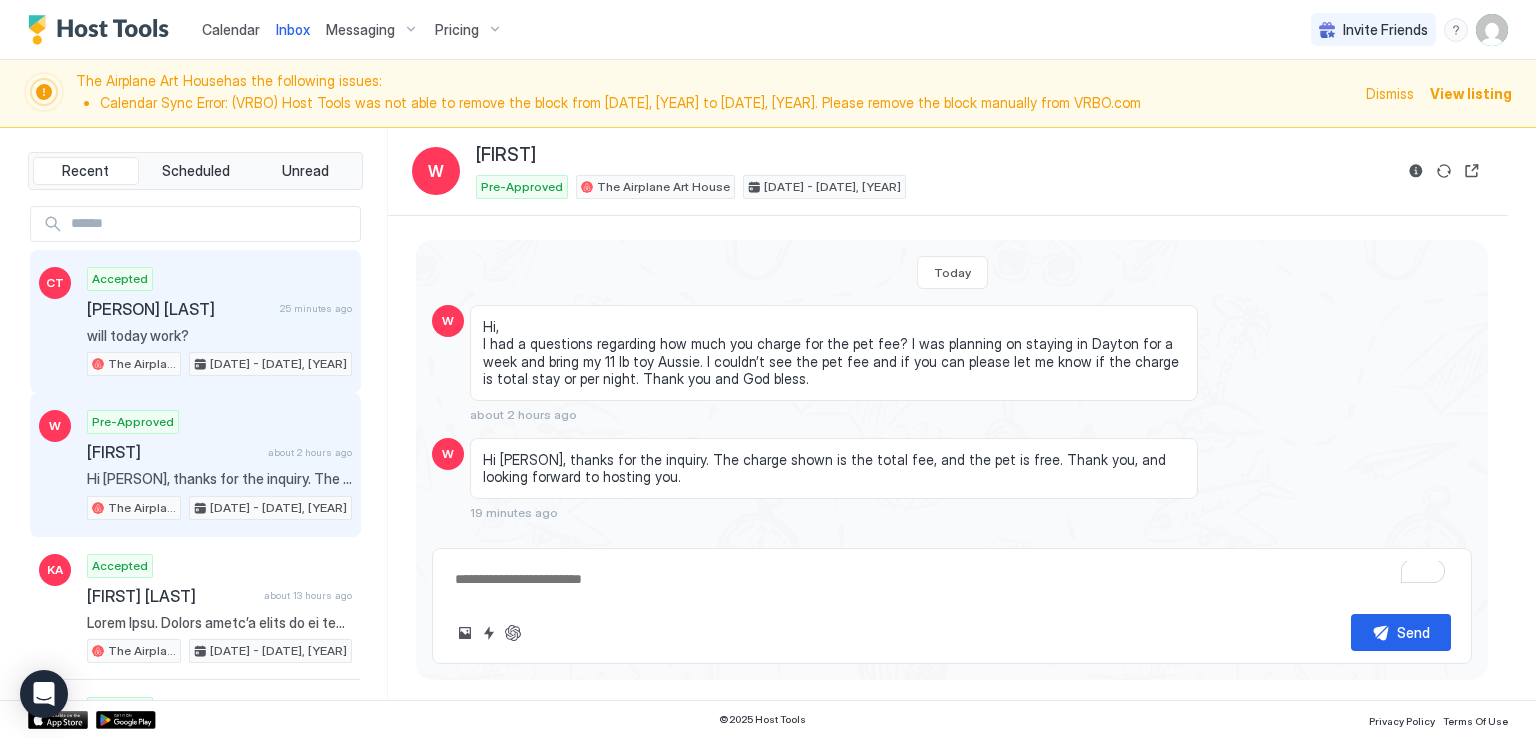 click on "[PERSON] [LAST]" at bounding box center (179, 309) 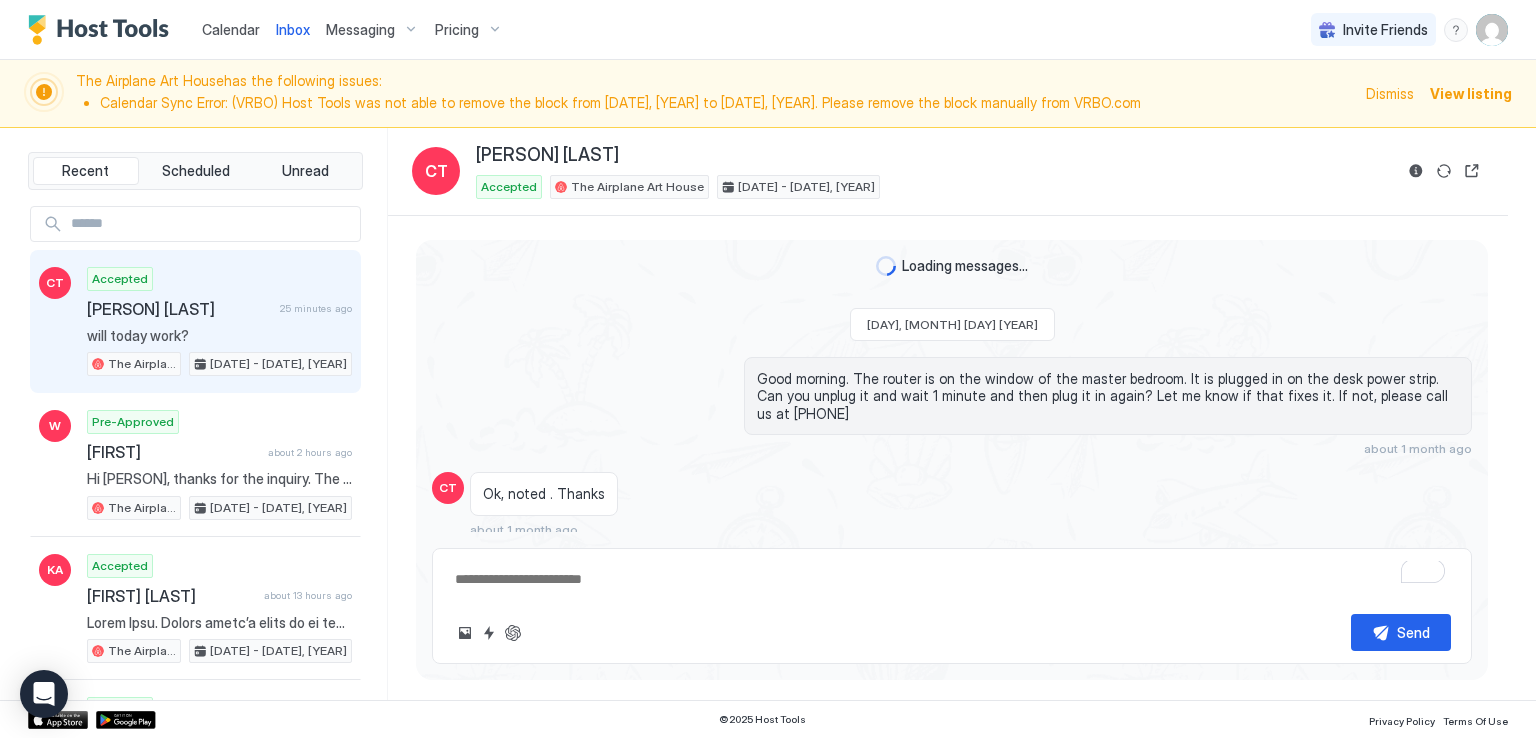 scroll, scrollTop: 1938, scrollLeft: 0, axis: vertical 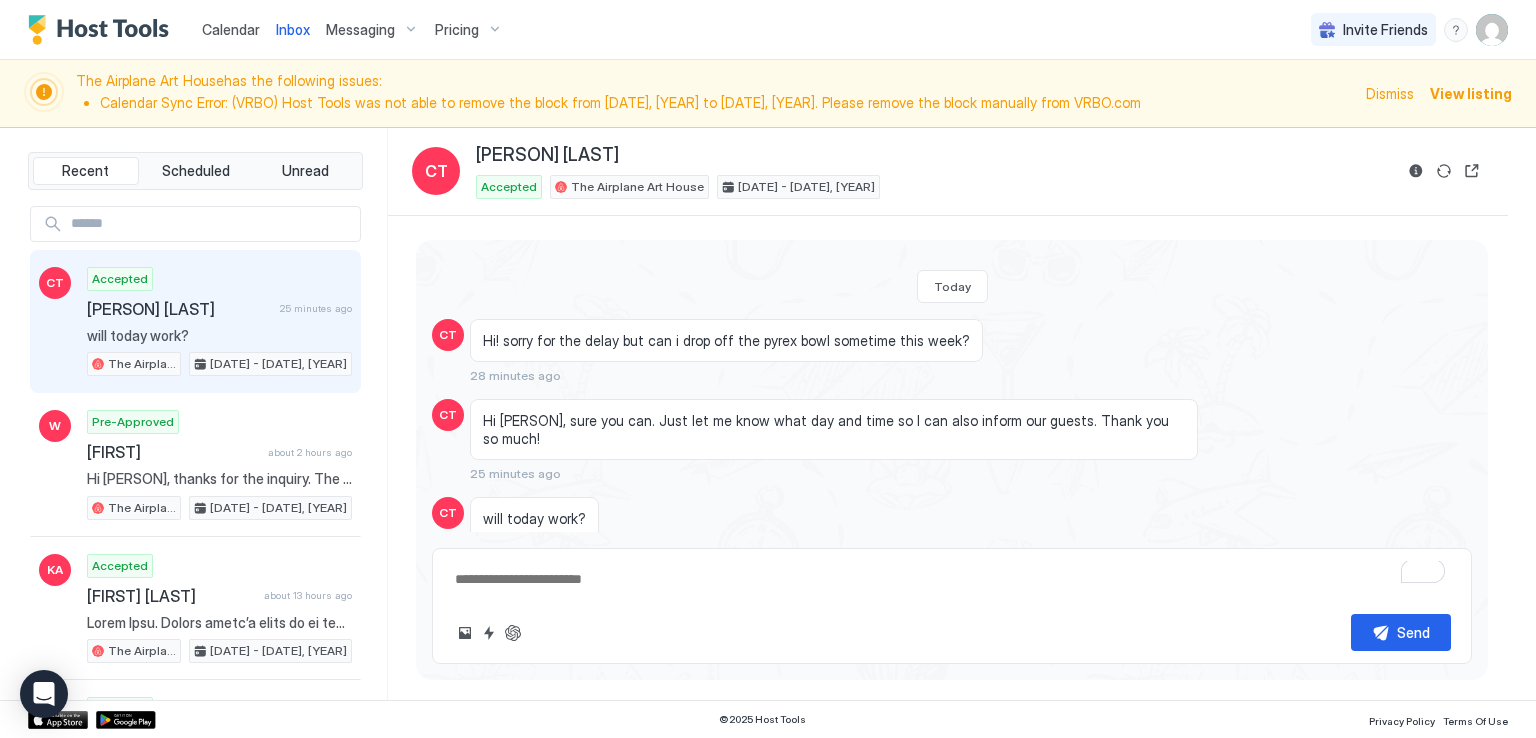 click at bounding box center [952, 579] 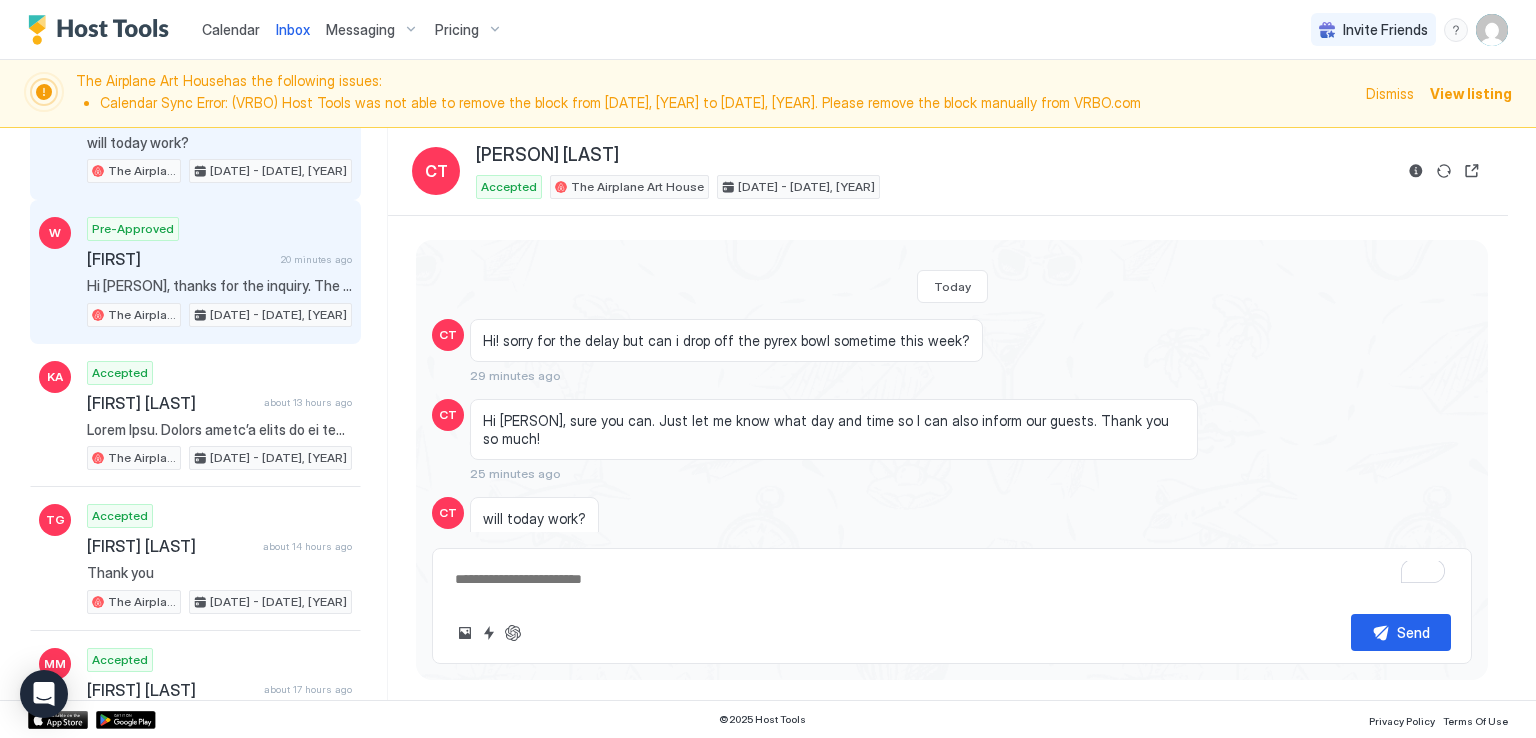 scroll, scrollTop: 200, scrollLeft: 0, axis: vertical 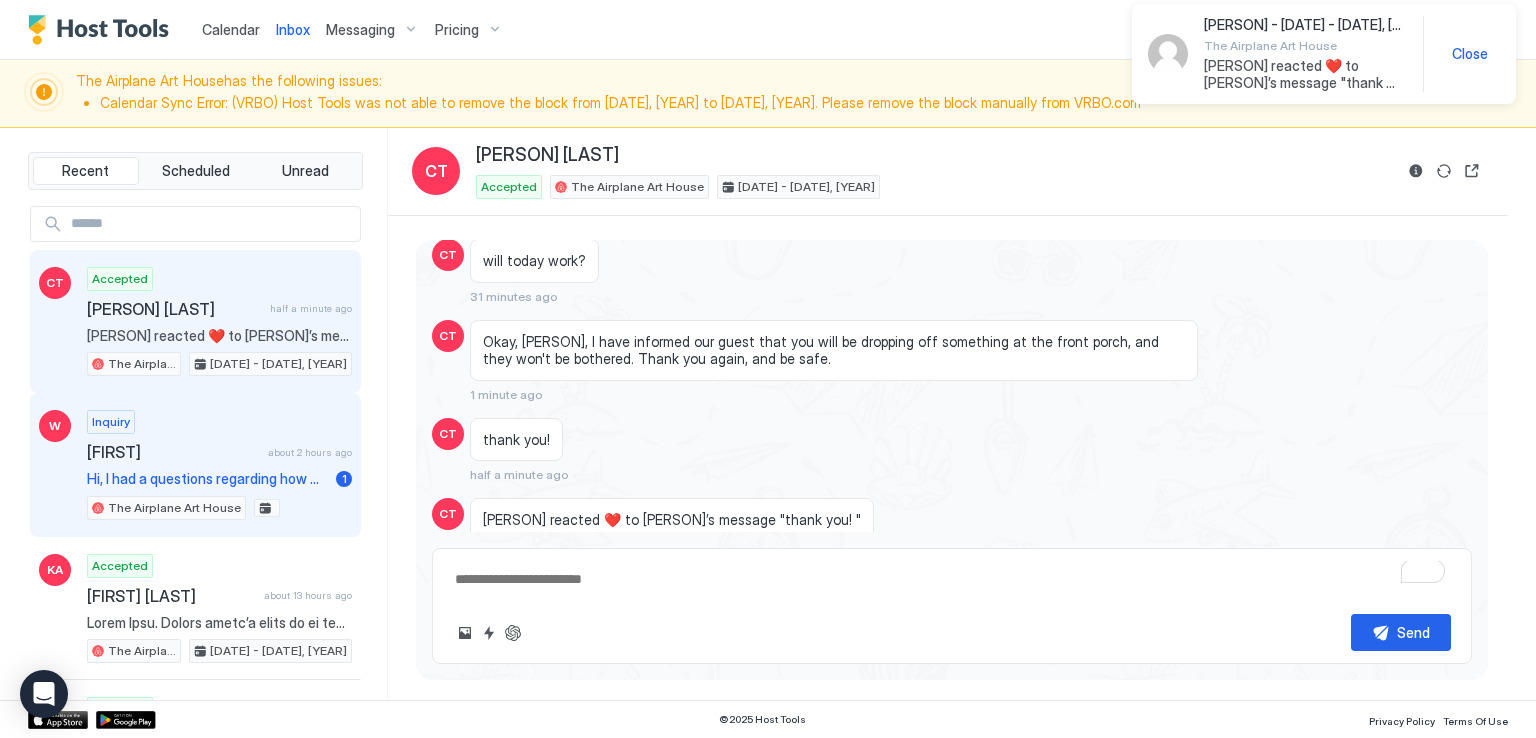 click on "Hi,
I had a questions regarding how much you charge for the pet fee? I was planning on staying in Dayton for a week and bring my 11 lb toy Aussie. I couldn’t see the pet fee and if you can please let me know if the charge is total stay or per night. Thank you and God bless." at bounding box center [207, 479] 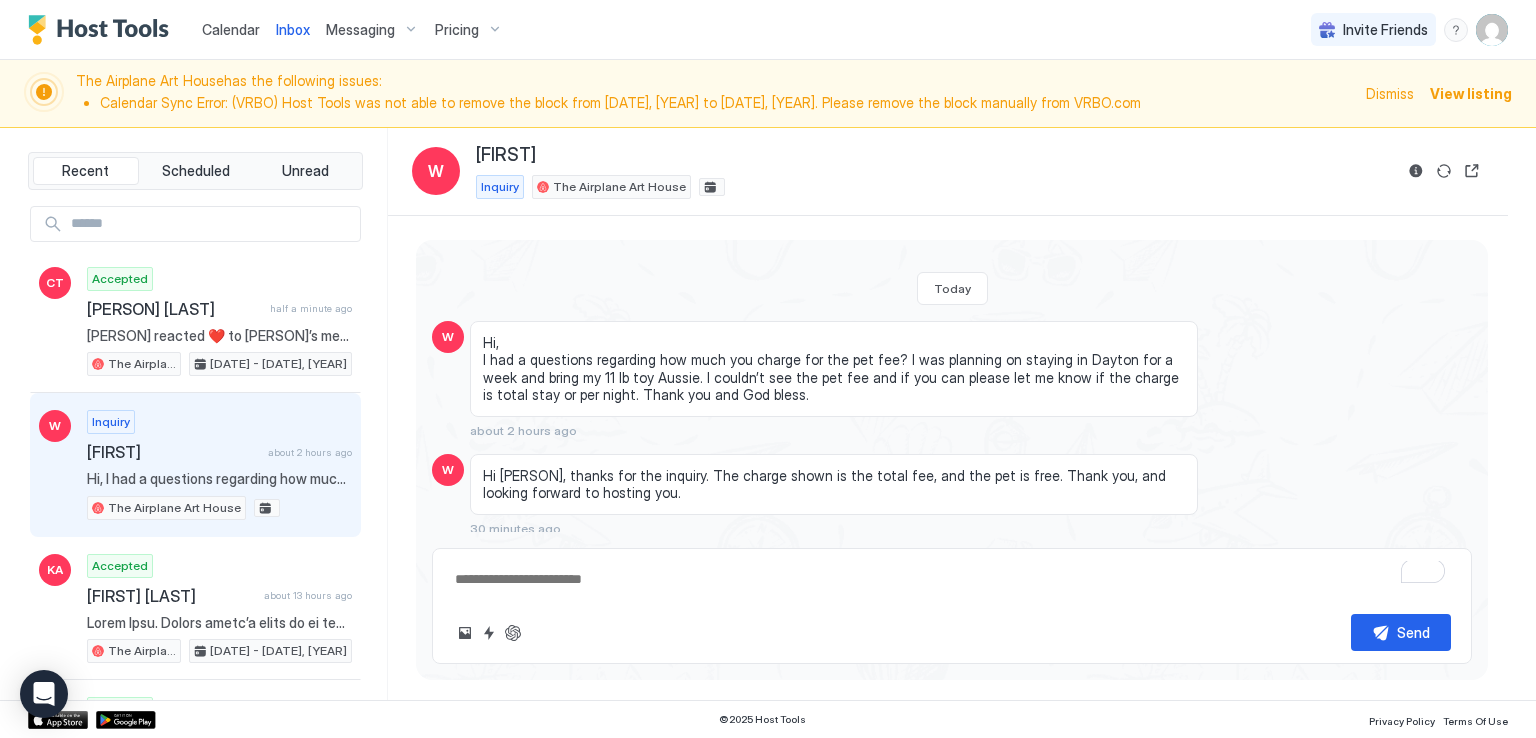 scroll, scrollTop: 0, scrollLeft: 0, axis: both 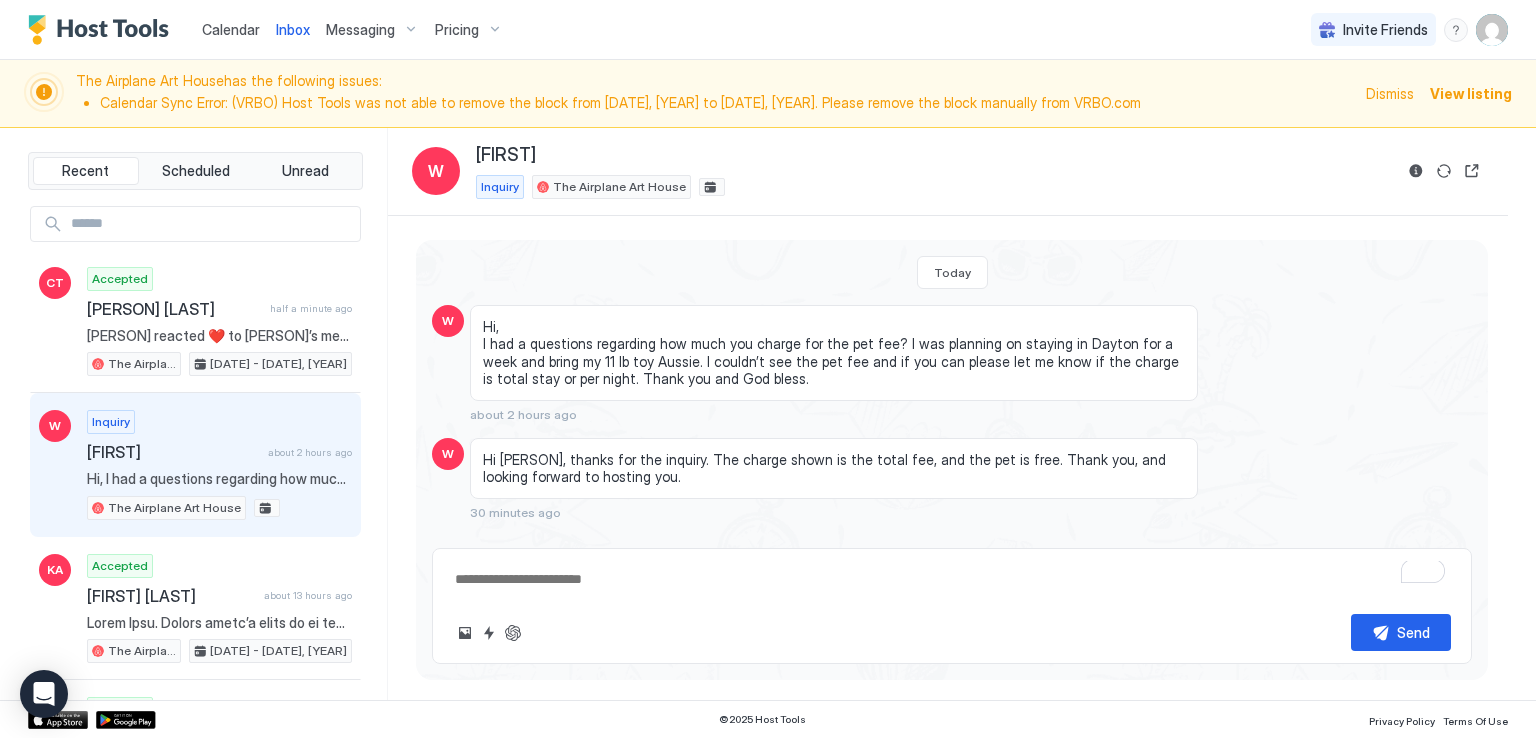 click on "Calendar Inbox Messaging Pricing Invite Friends RM" at bounding box center (768, 30) 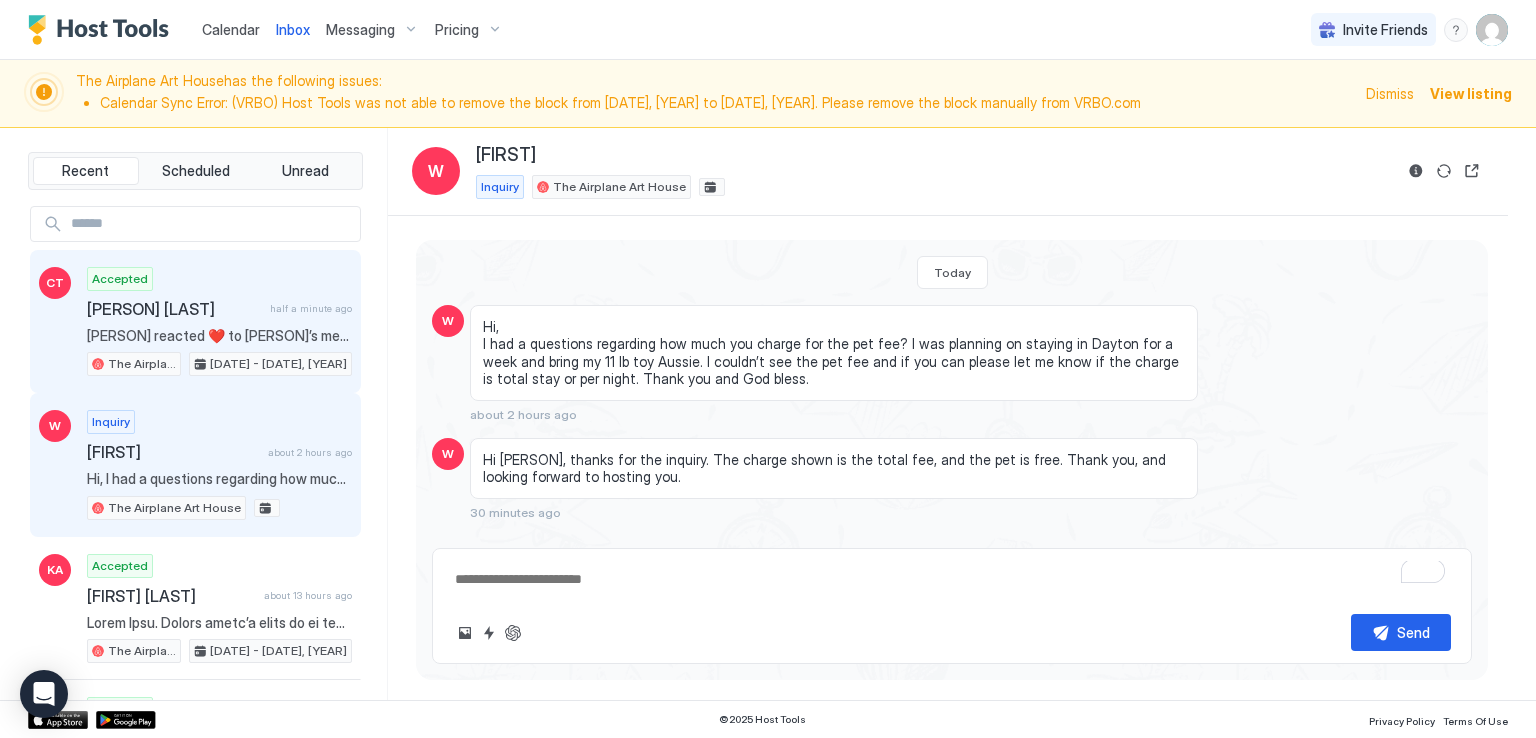 type on "*" 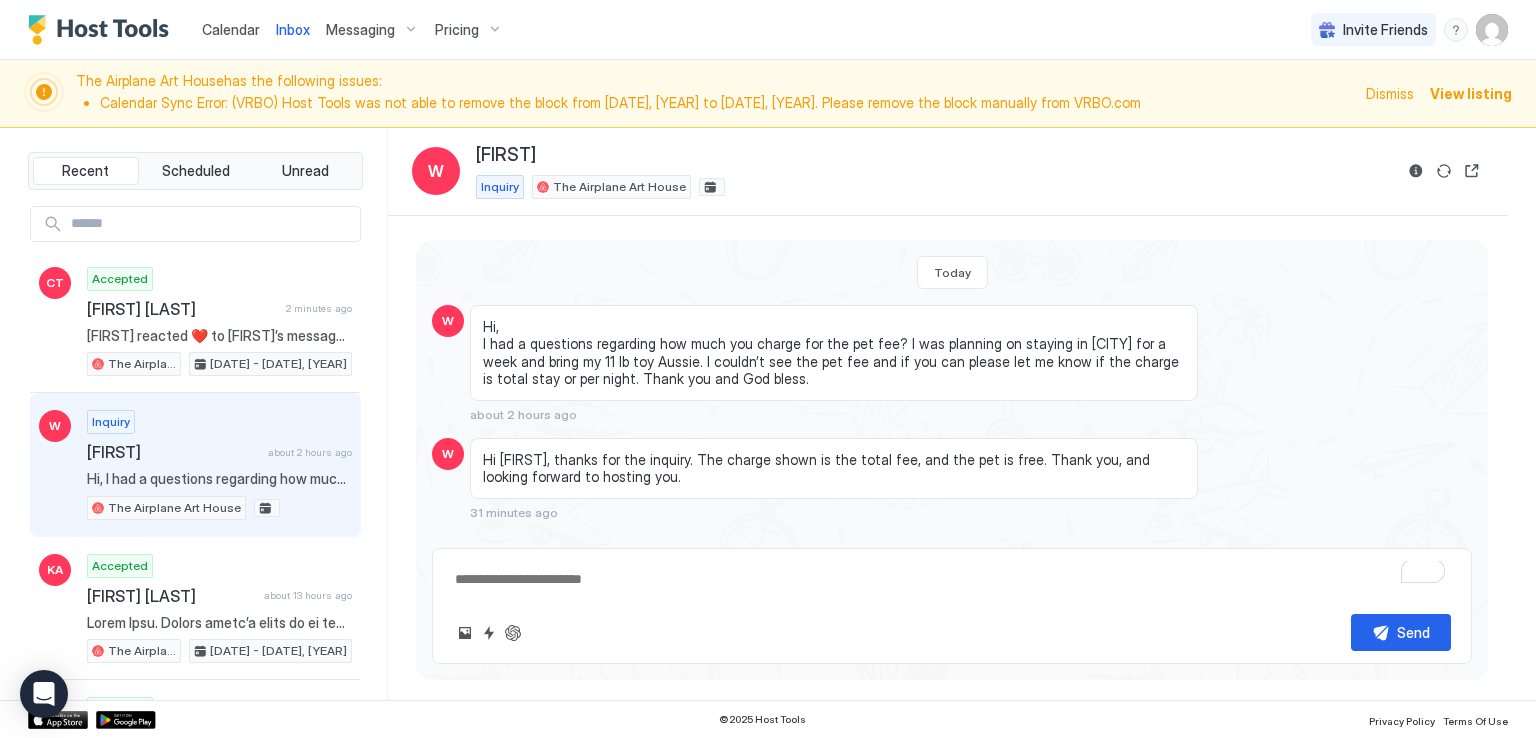 scroll, scrollTop: 0, scrollLeft: 0, axis: both 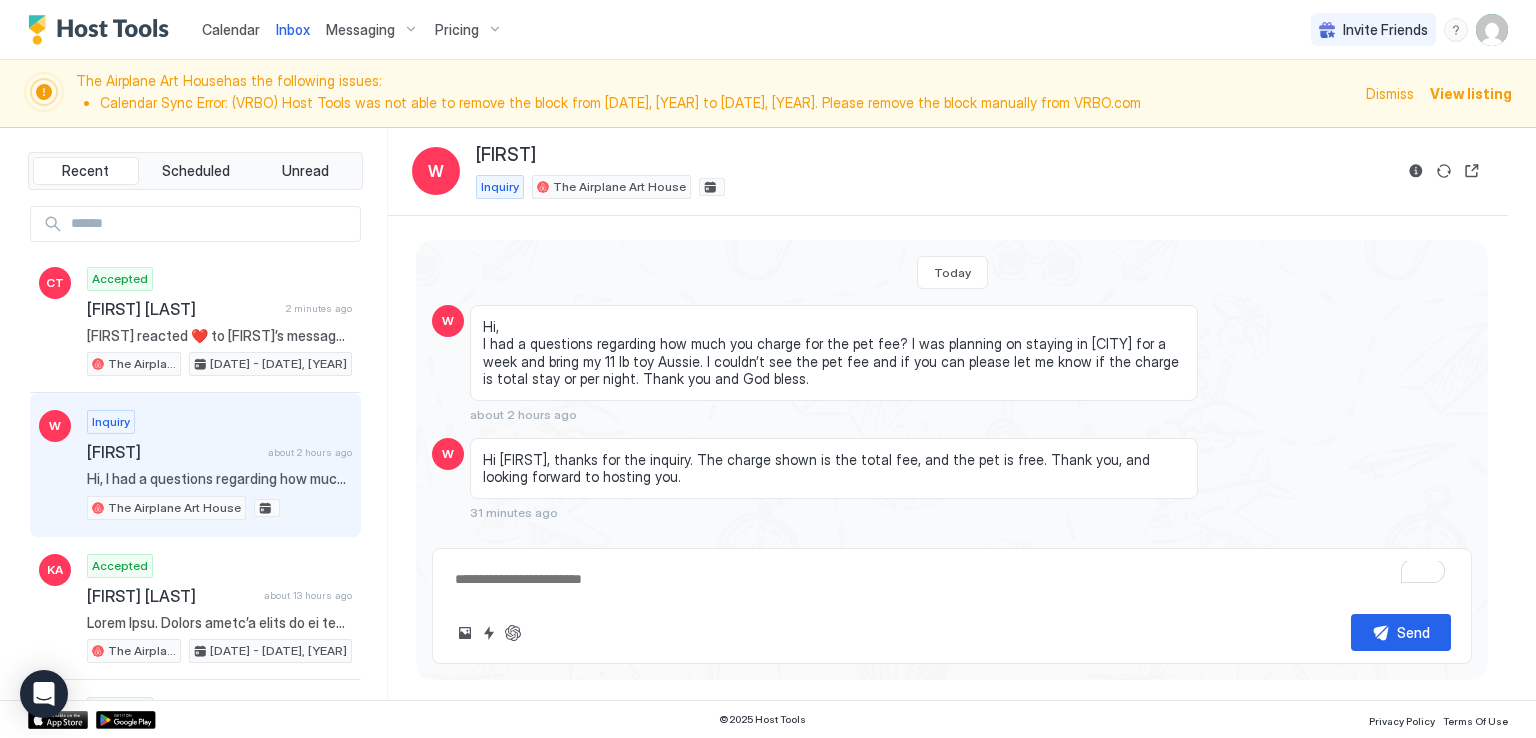 click on "Calendar Inbox Messaging Pricing Invite Friends RM" at bounding box center [768, 30] 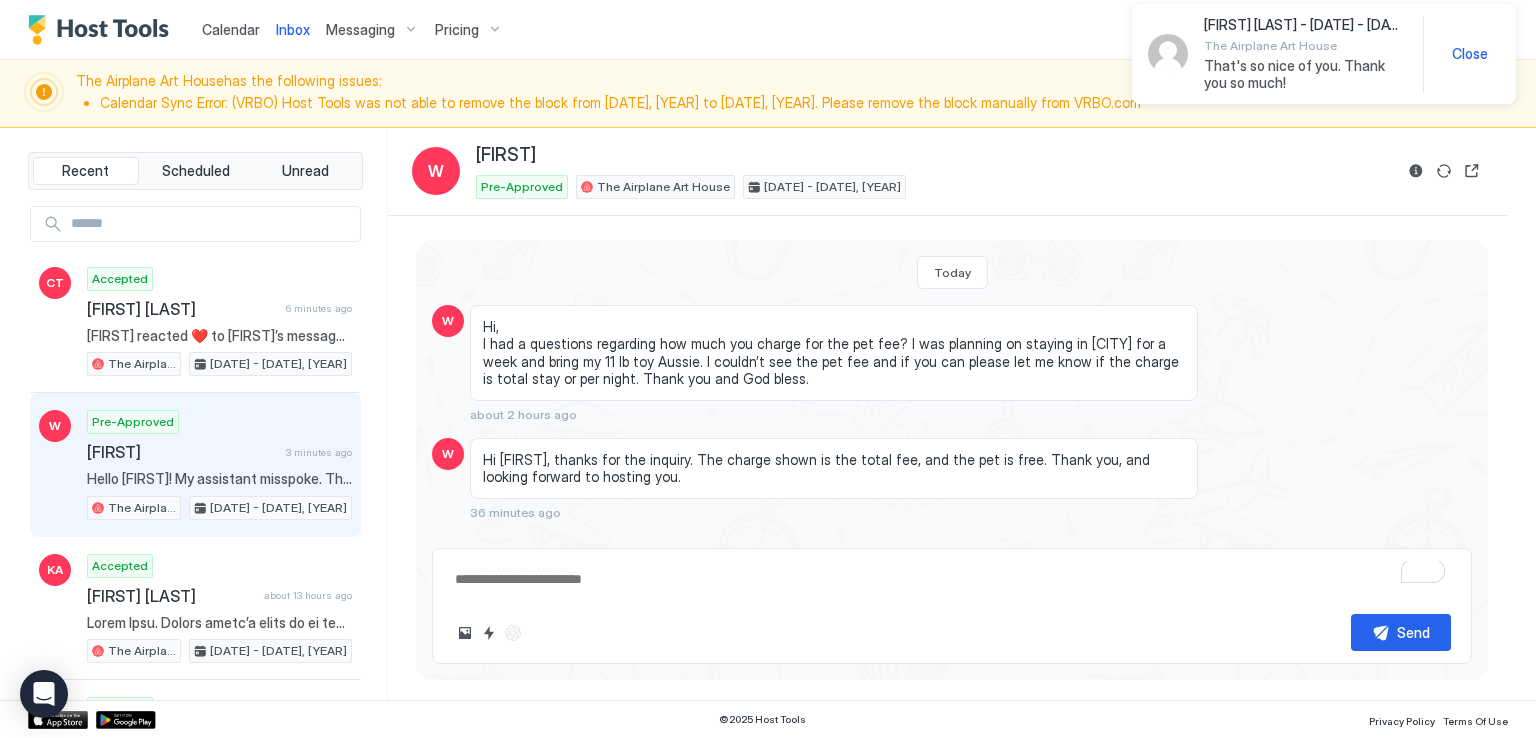 scroll, scrollTop: 82, scrollLeft: 0, axis: vertical 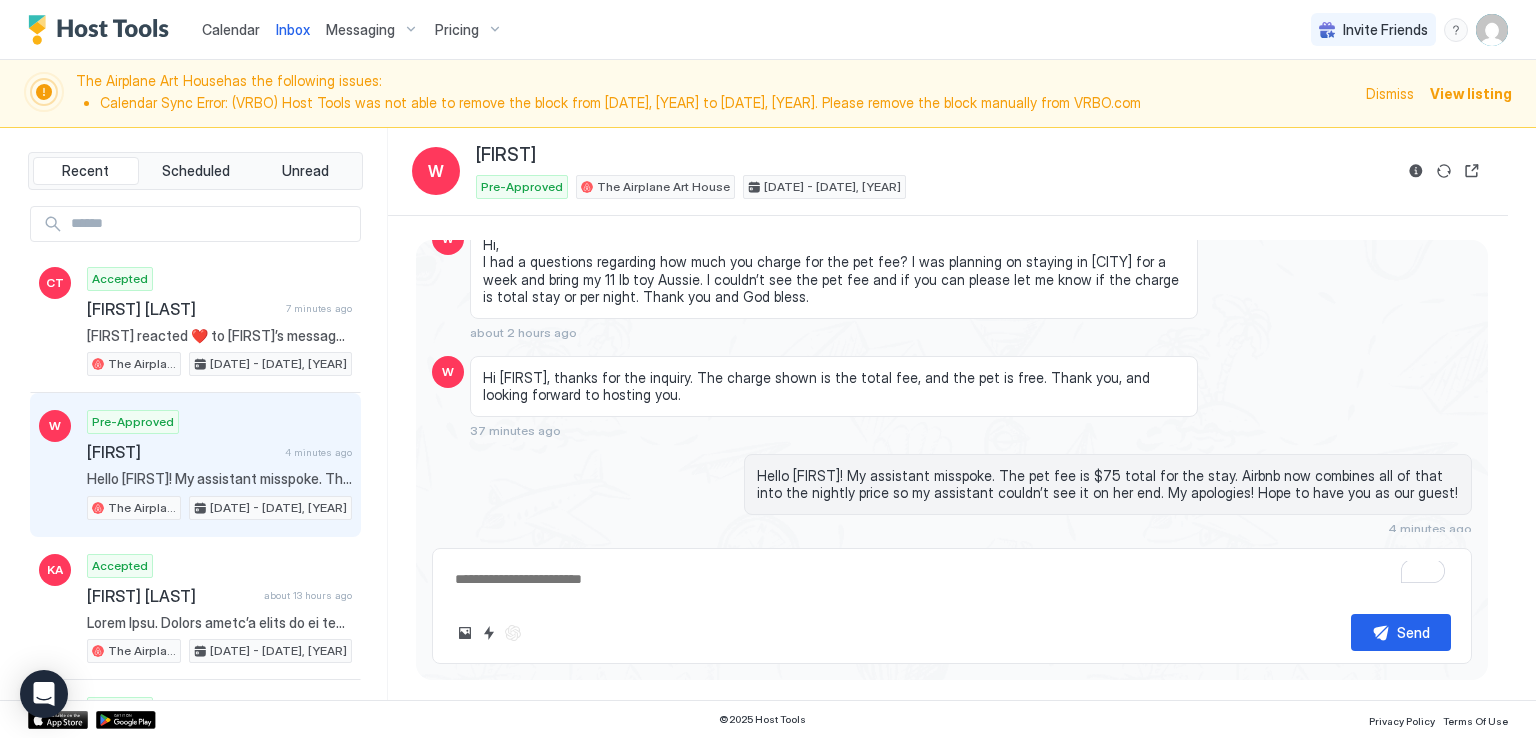 click on "[FIRST]" at bounding box center [182, 452] 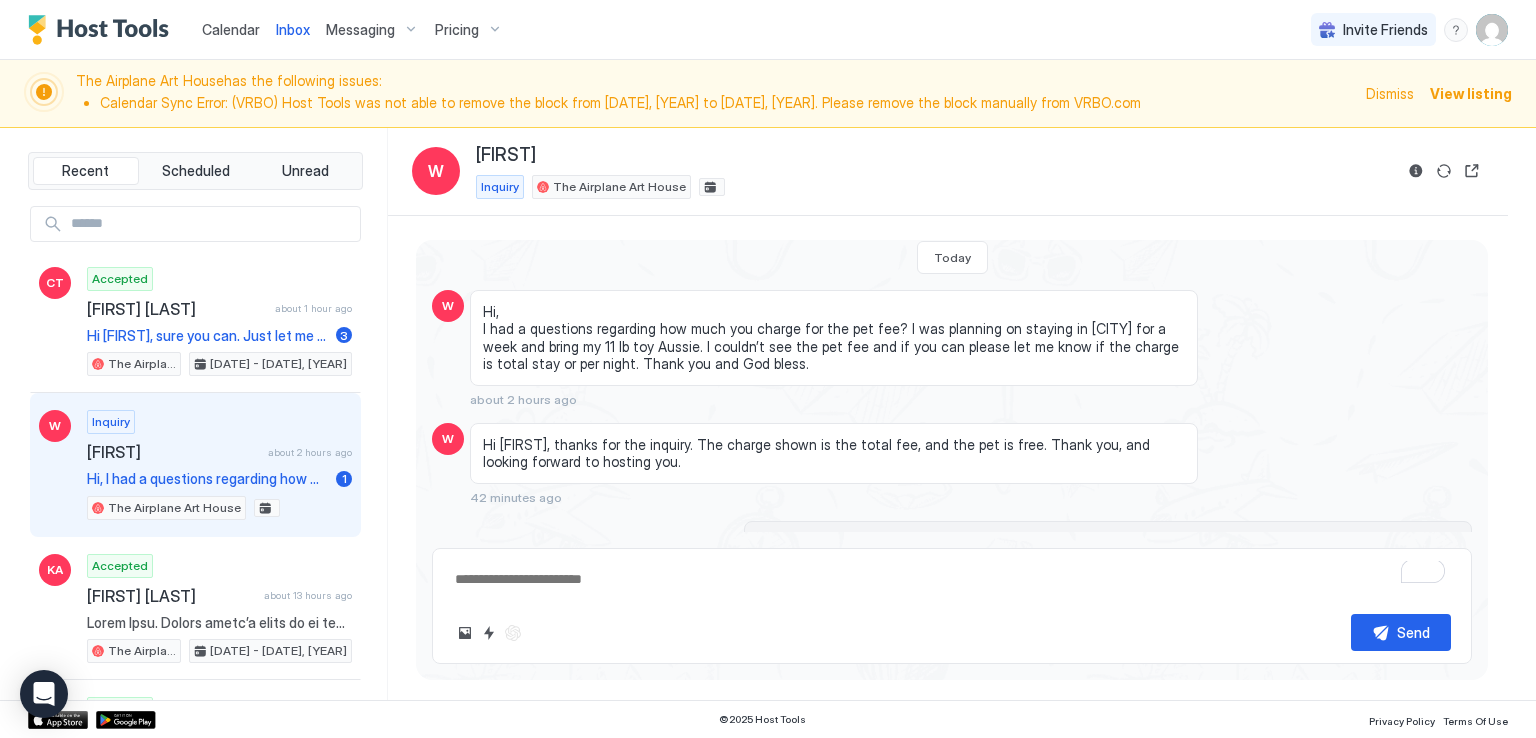scroll, scrollTop: 82, scrollLeft: 0, axis: vertical 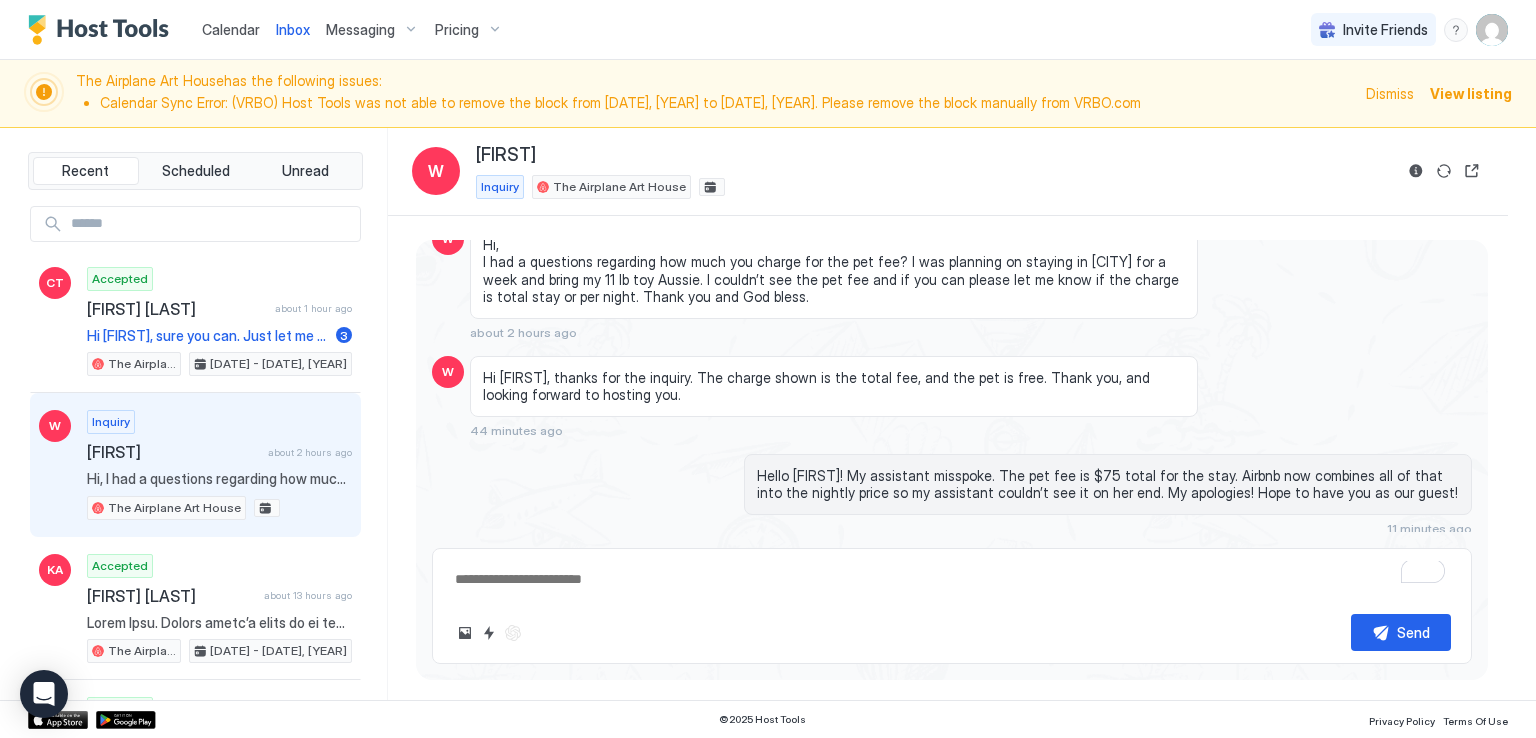 click on "Calendar Inbox Messaging Pricing Invite Friends RM" at bounding box center (768, 30) 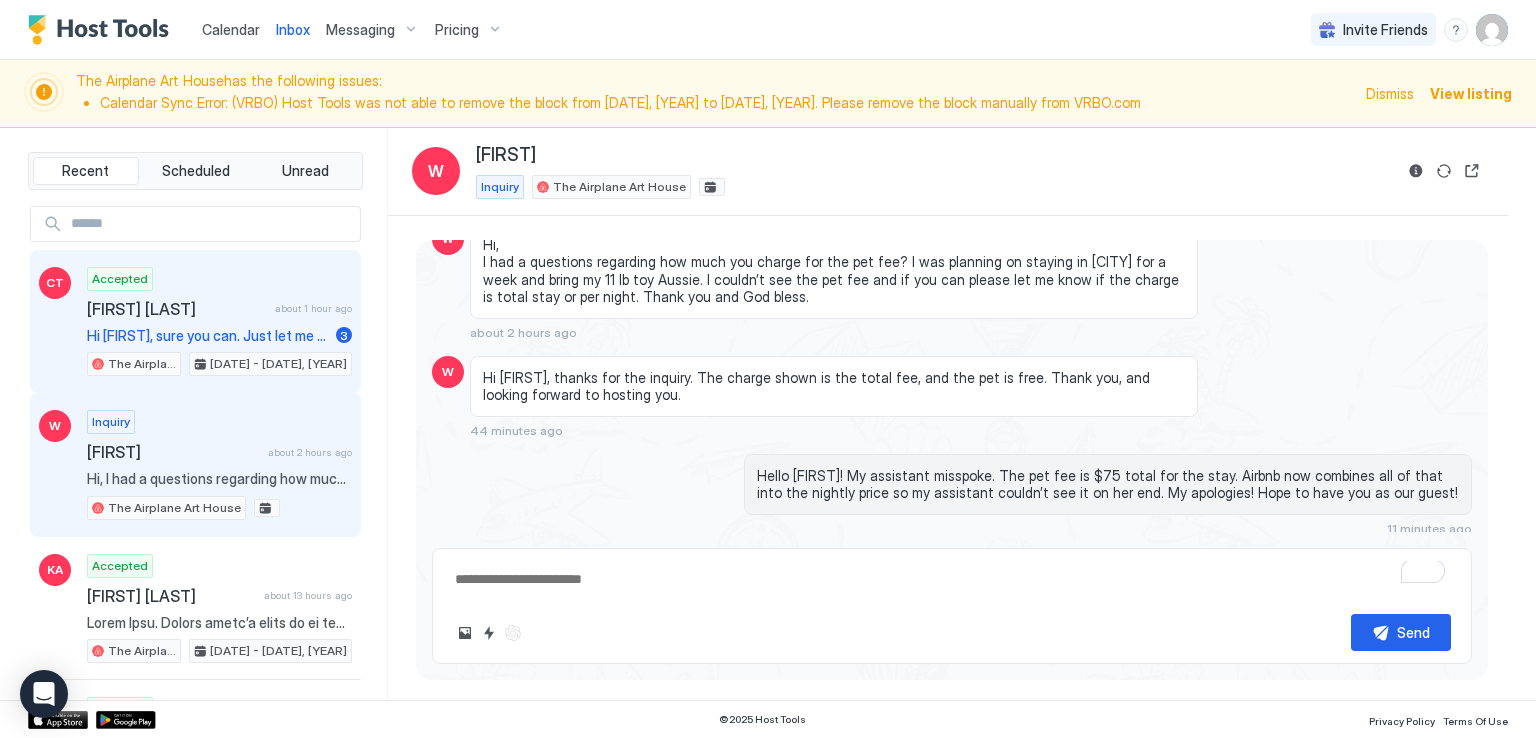 click on "[PERSON] [LAST]" at bounding box center (177, 309) 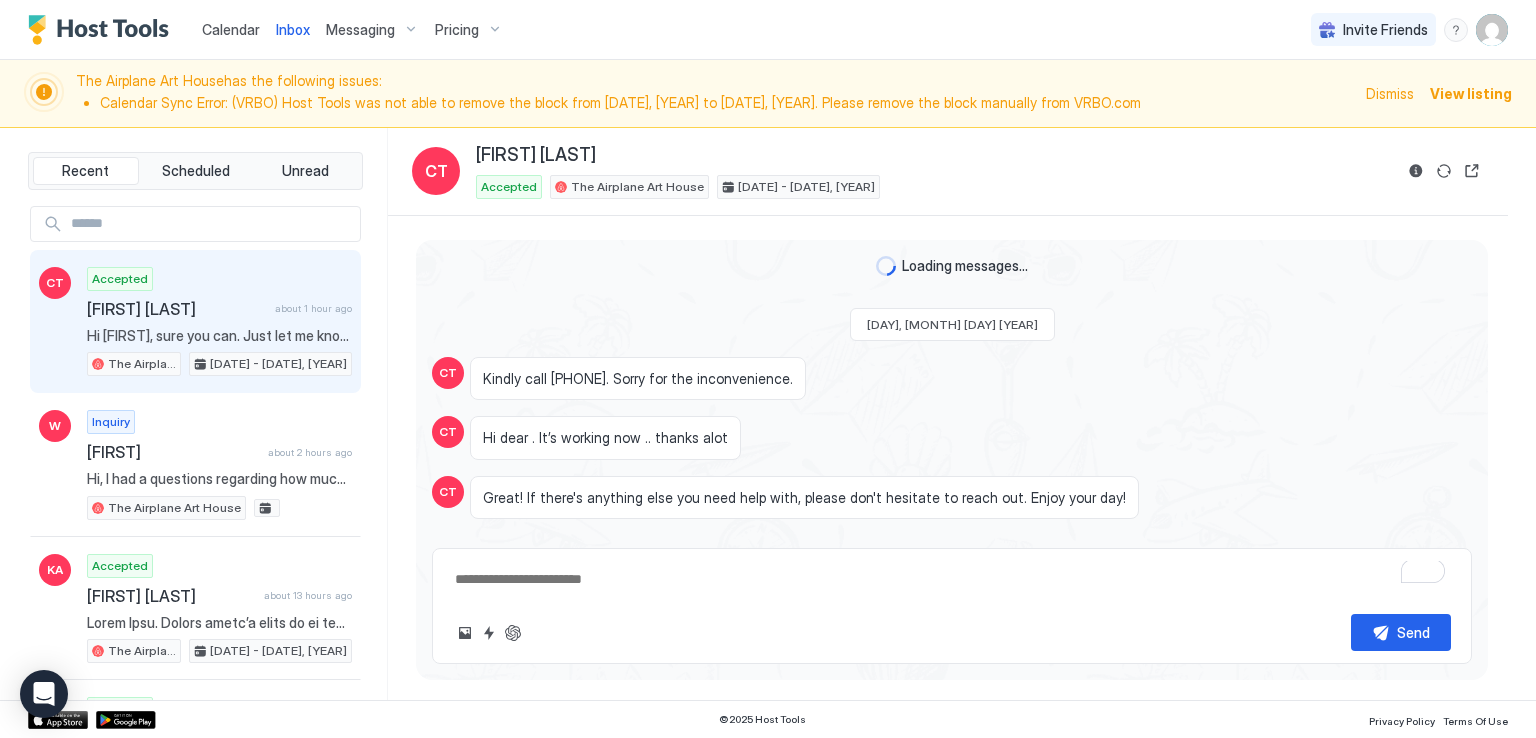 scroll, scrollTop: 1879, scrollLeft: 0, axis: vertical 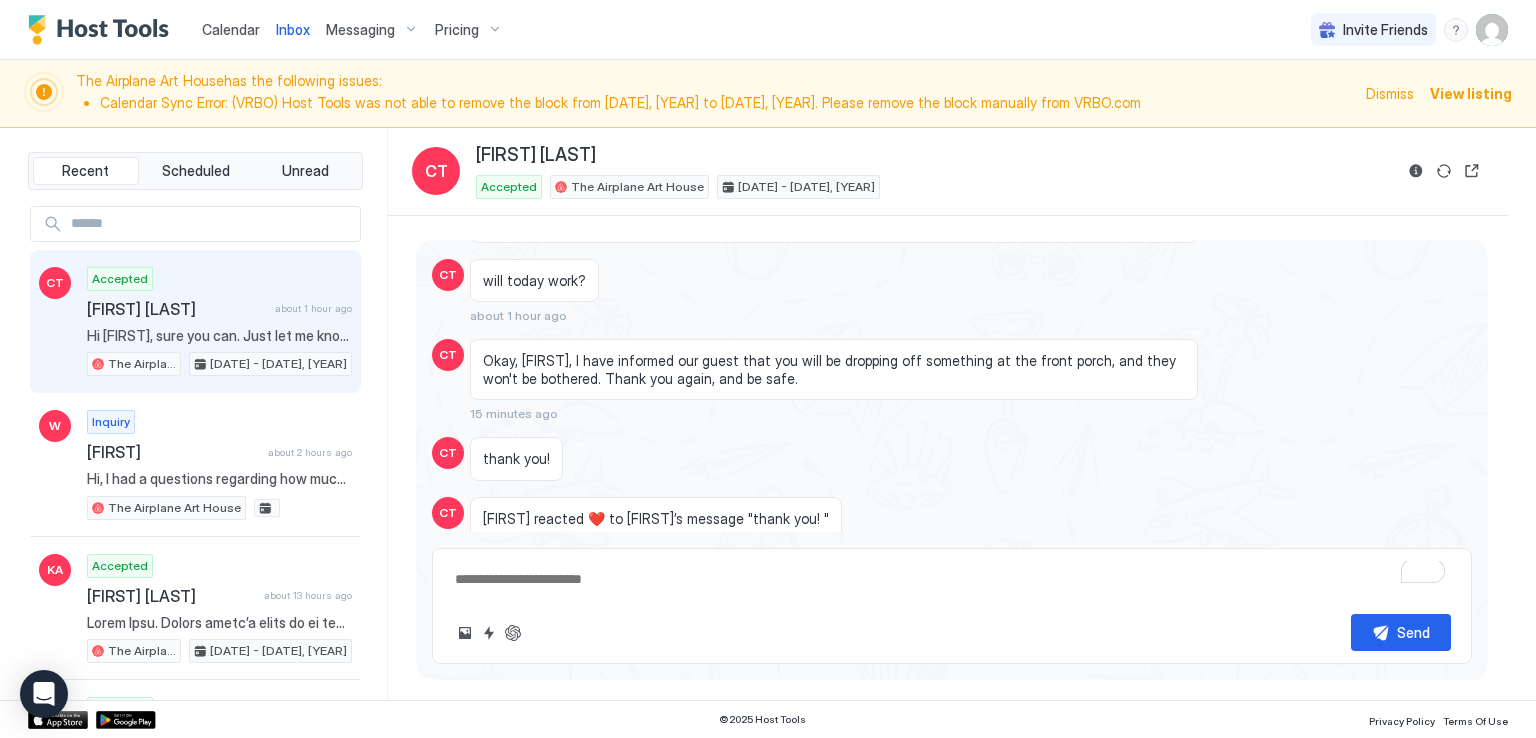 click on "Calendar Inbox Messaging Pricing Invite Friends RM" at bounding box center (768, 30) 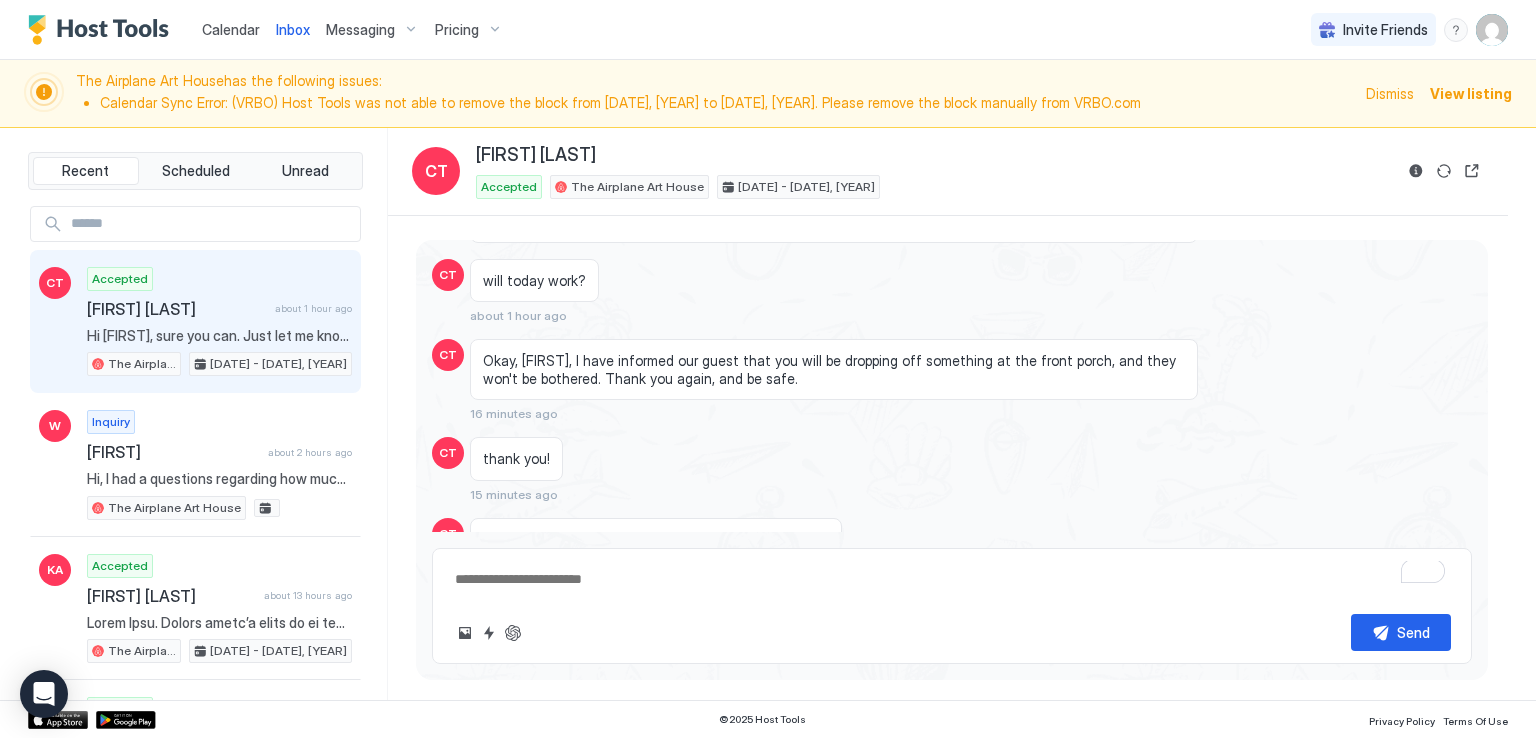 scroll, scrollTop: 1900, scrollLeft: 0, axis: vertical 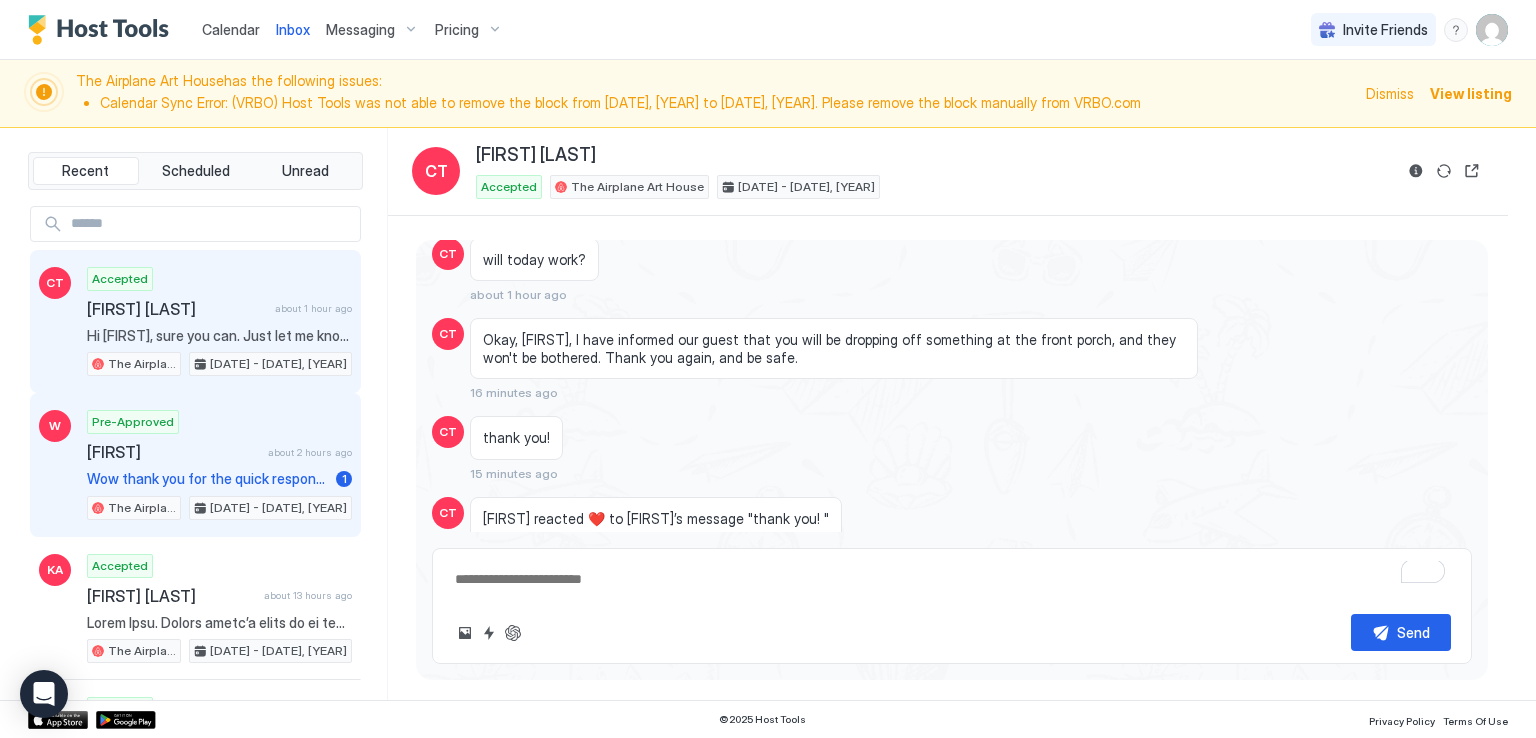 drag, startPoint x: 180, startPoint y: 479, endPoint x: 206, endPoint y: 464, distance: 30.016663 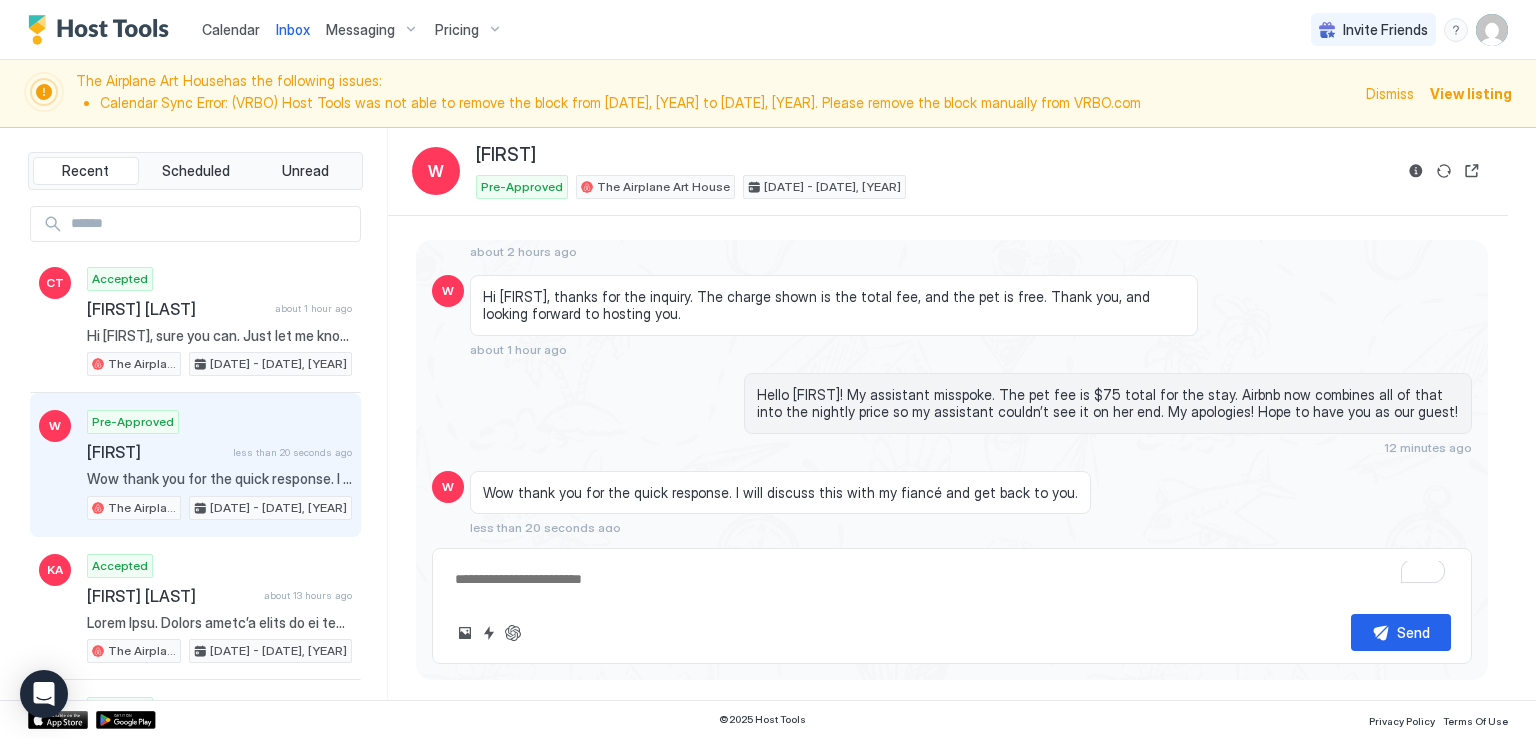 scroll, scrollTop: 162, scrollLeft: 0, axis: vertical 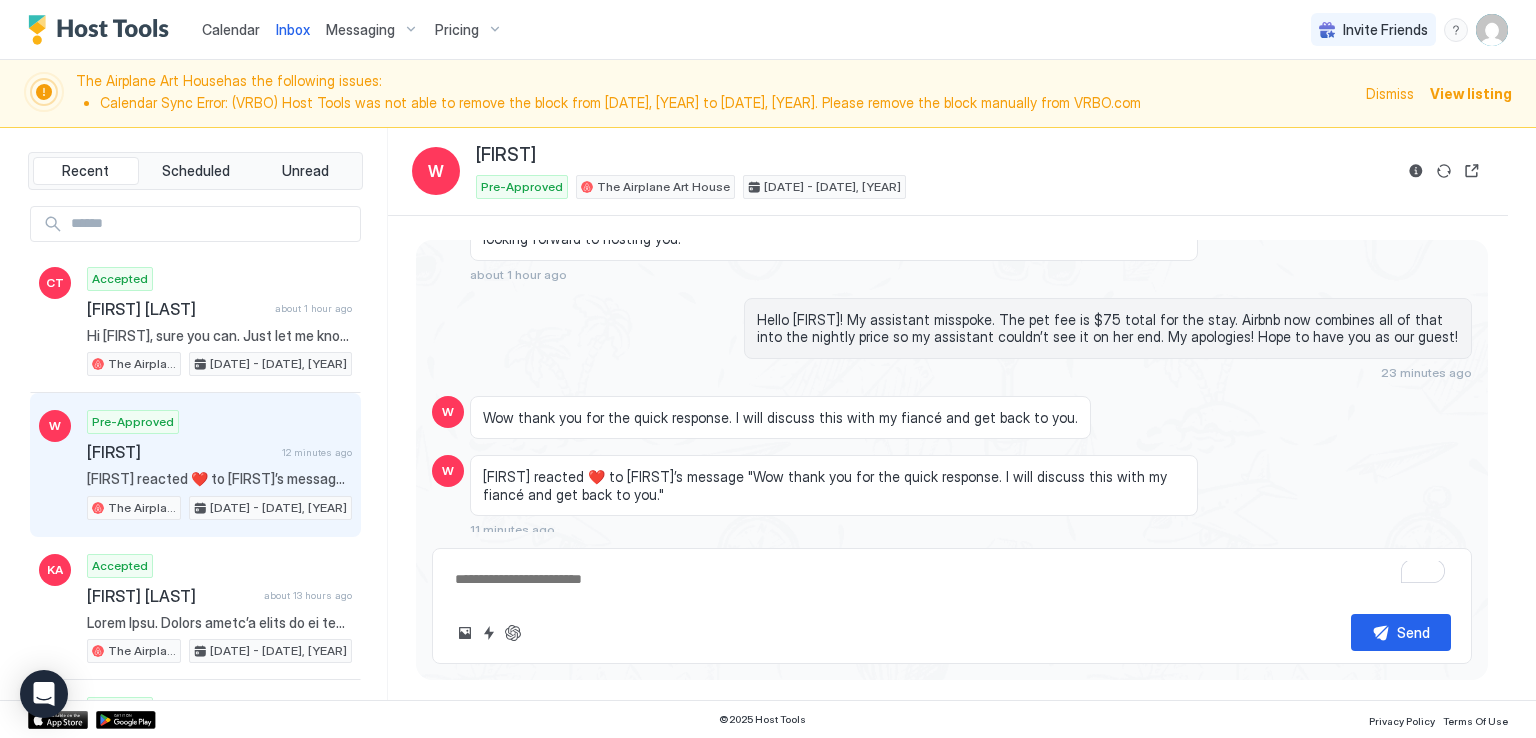 click on "Calendar Inbox Messaging Pricing Invite Friends RM" at bounding box center (768, 30) 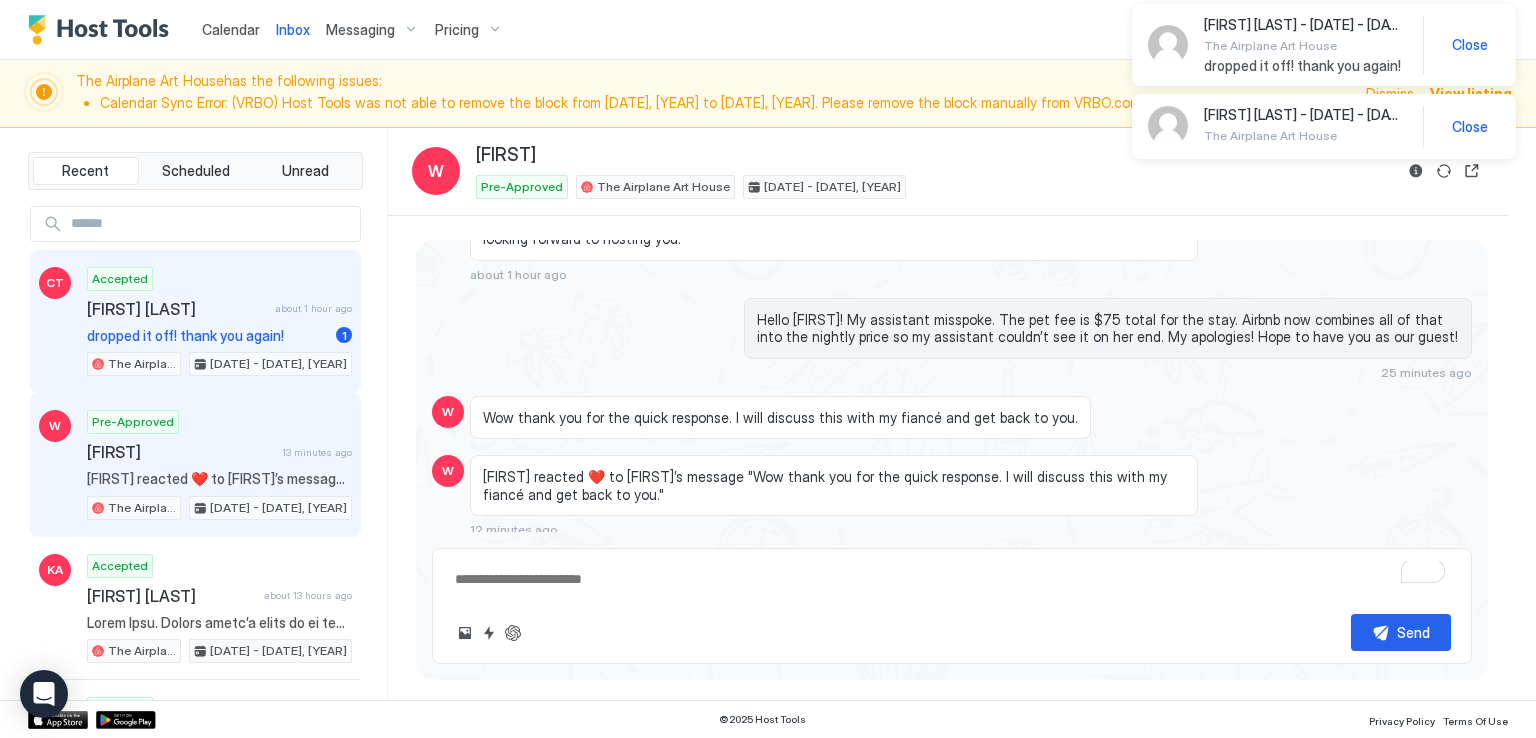 click on "Accepted Charis Tee about 1 hour ago dropped it off! thank you again!  1 The Airplane Art House Jul 6 - 13, 2025" at bounding box center [219, 322] 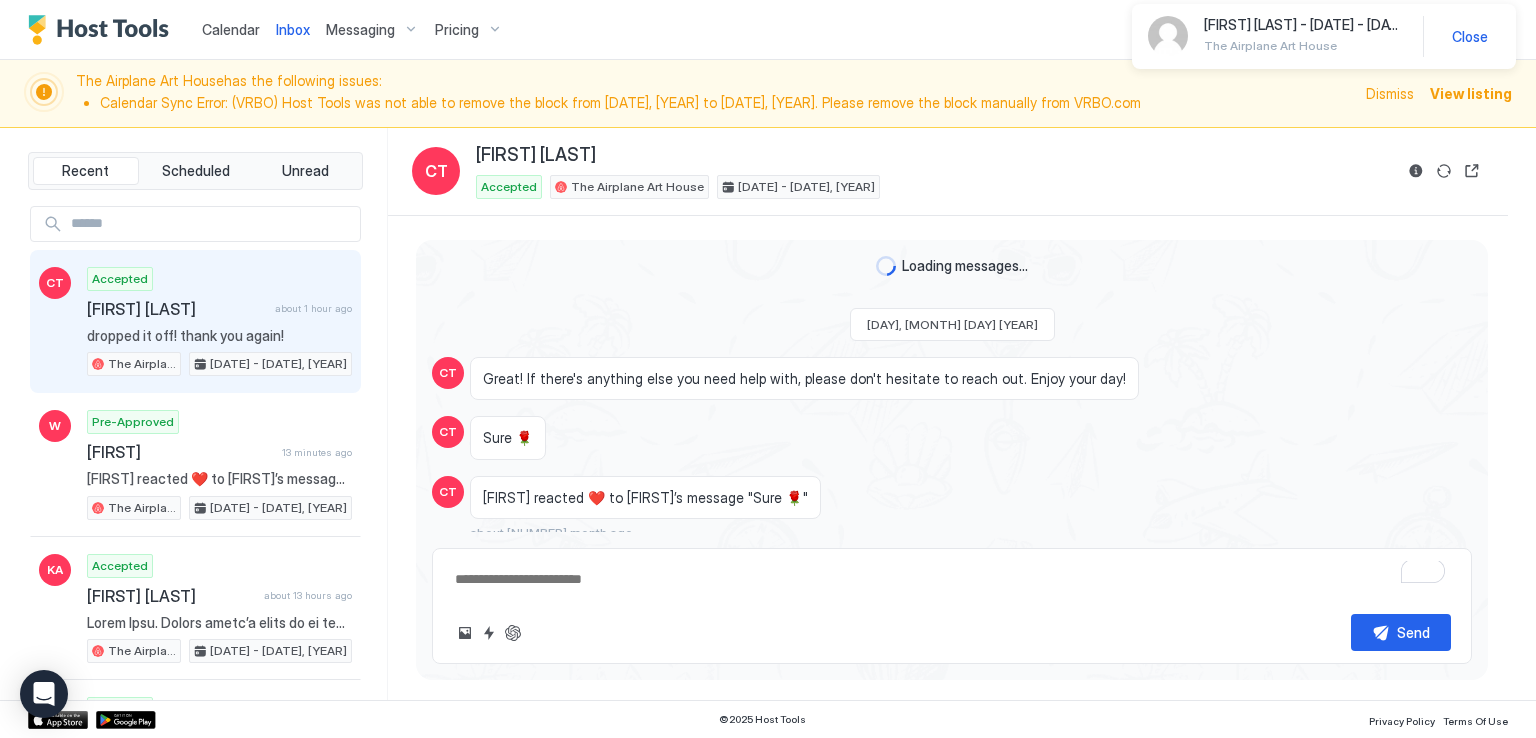 scroll, scrollTop: 1868, scrollLeft: 0, axis: vertical 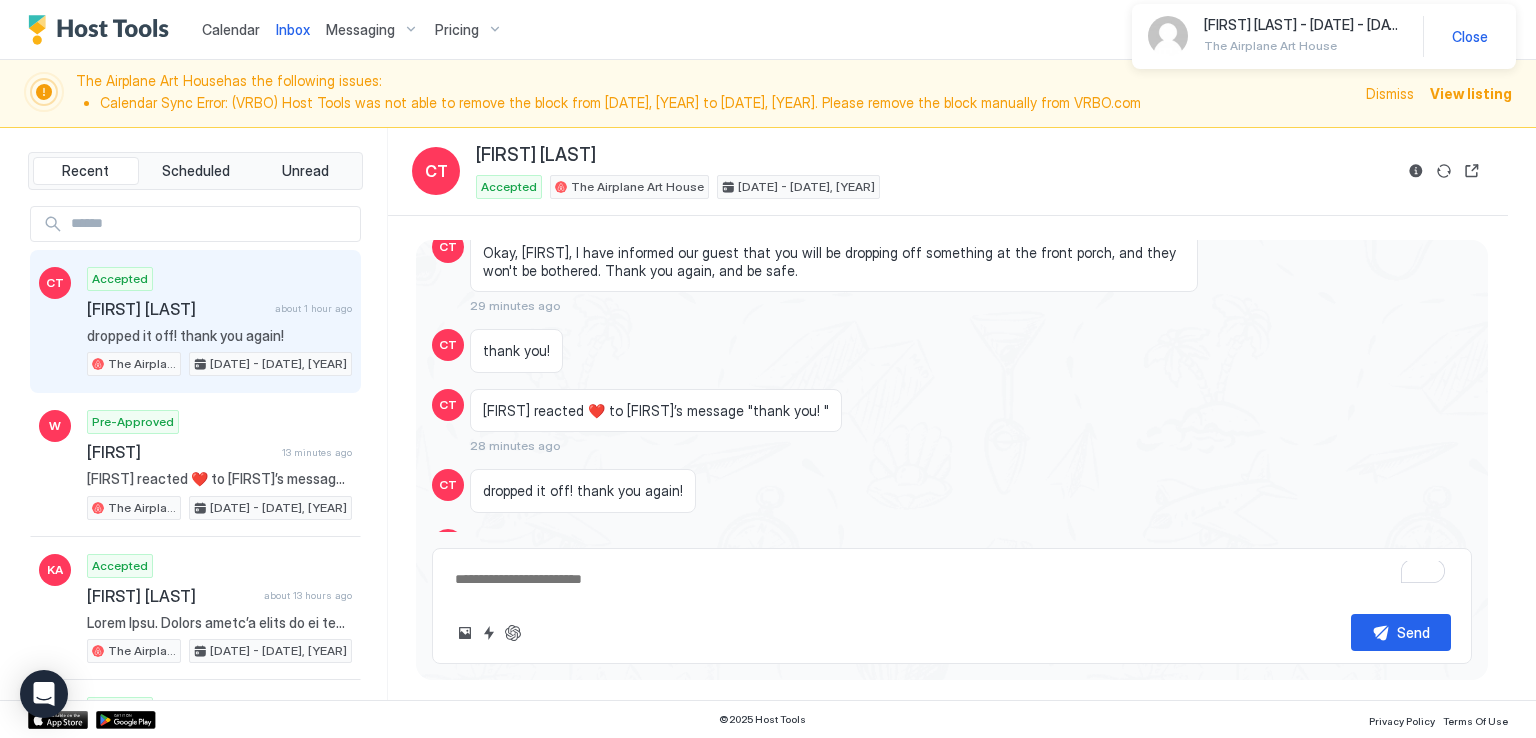 click on "Calendar Inbox Messaging Pricing Invite Friends RM" at bounding box center [768, 30] 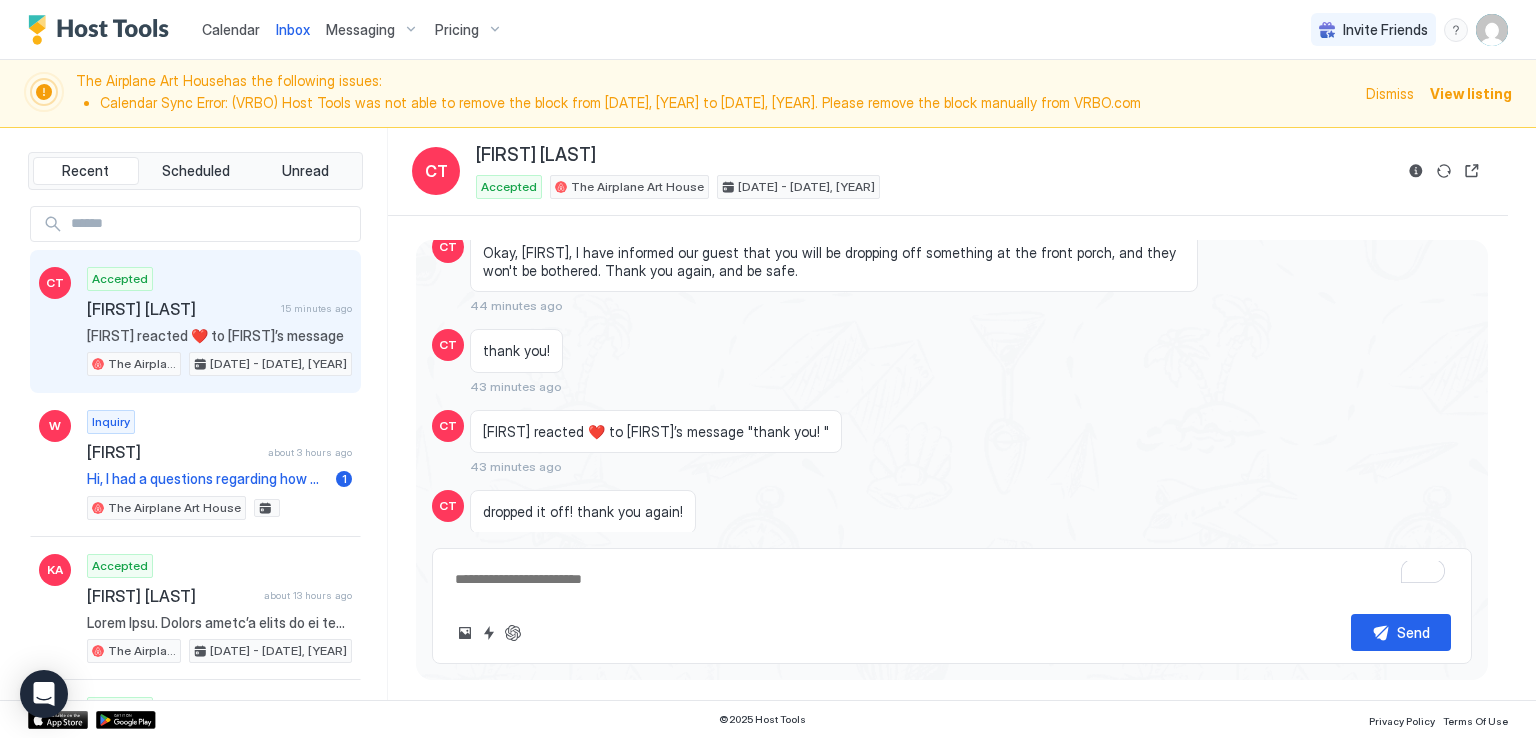 scroll, scrollTop: 1968, scrollLeft: 0, axis: vertical 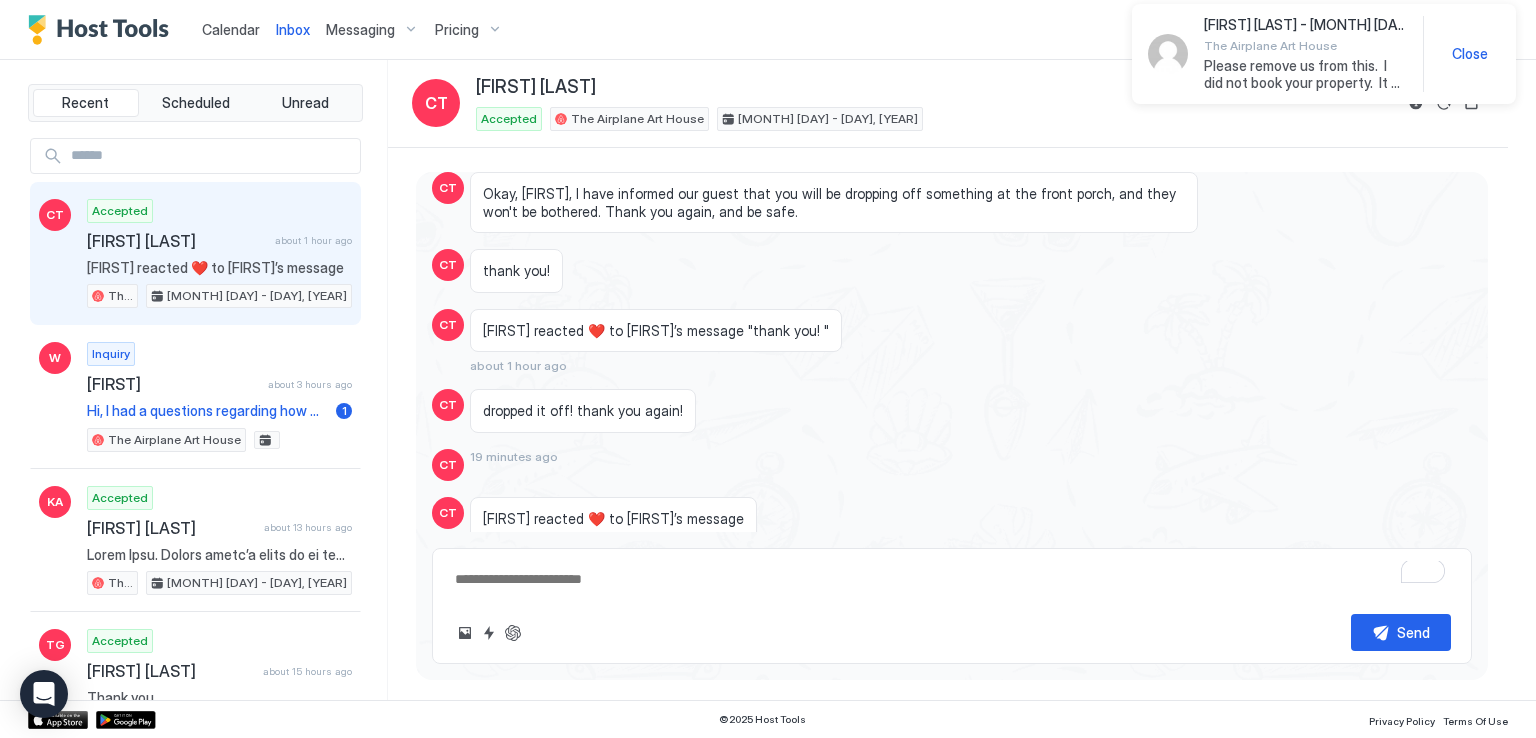 type on "*" 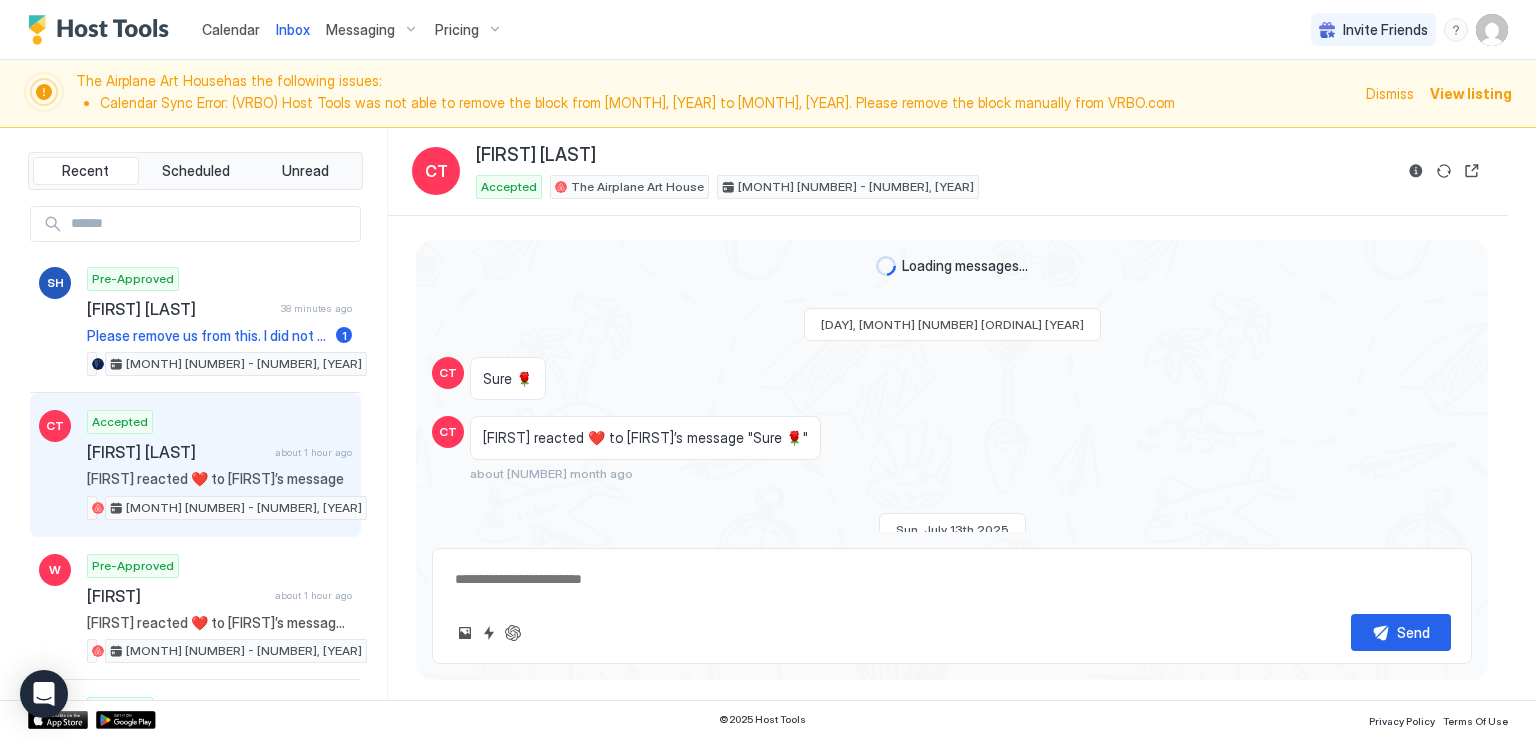 type on "*" 